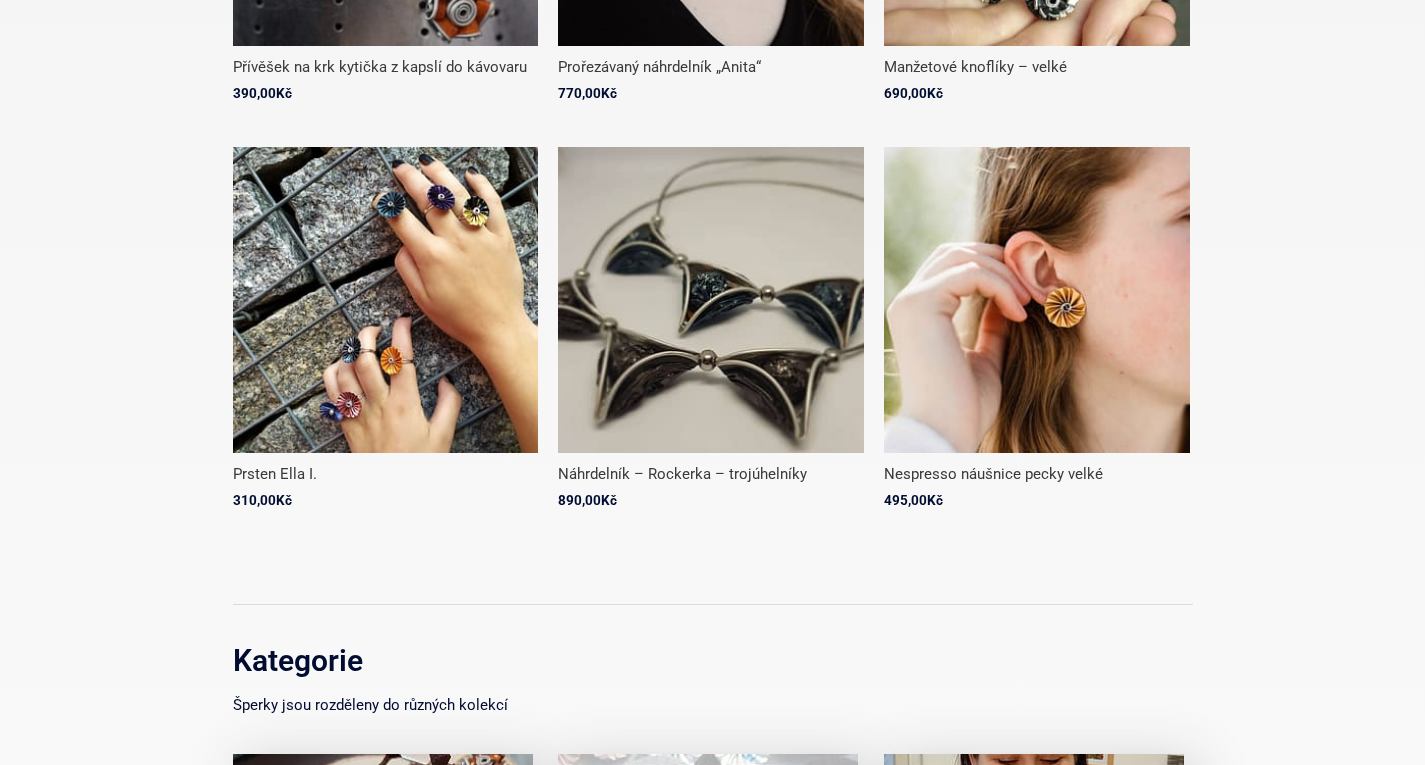 scroll, scrollTop: 2900, scrollLeft: 0, axis: vertical 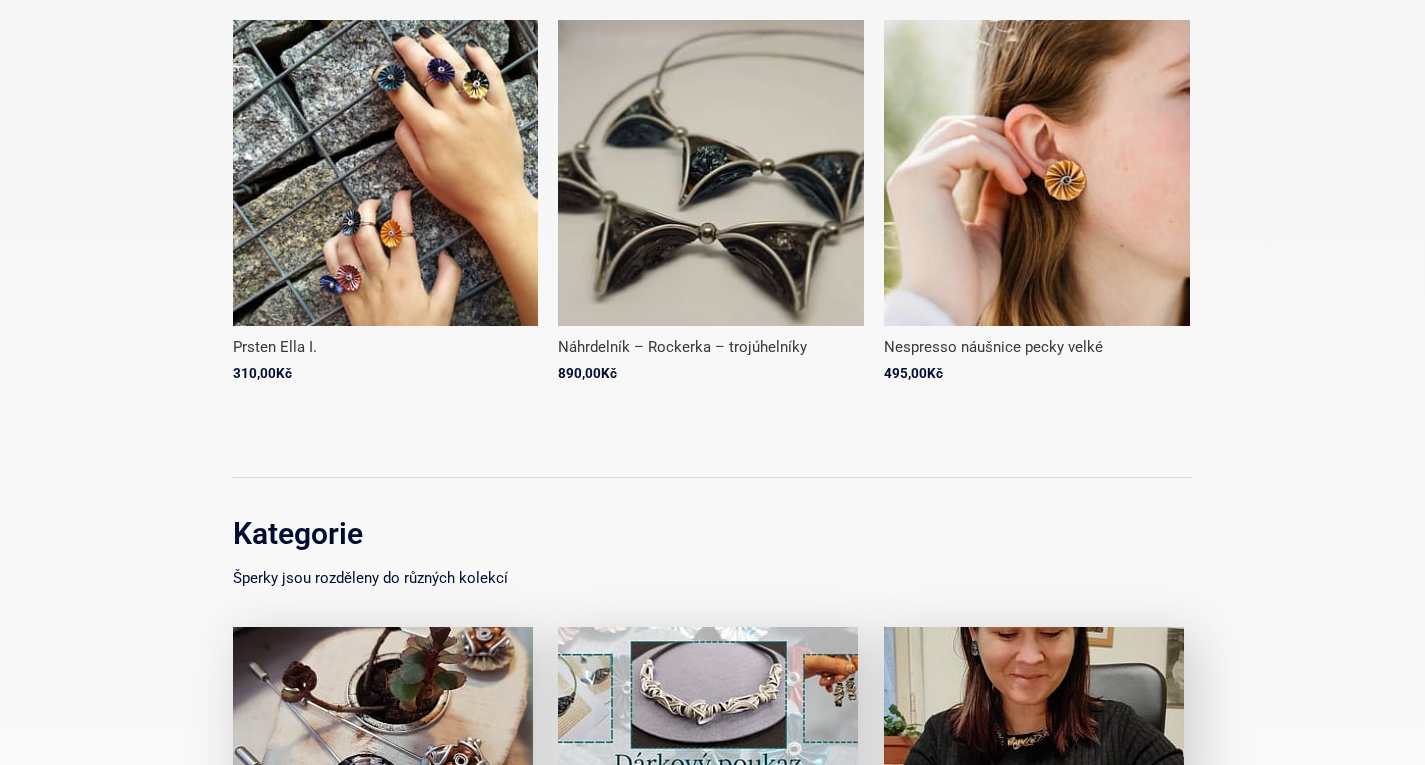 click at bounding box center (711, 173) 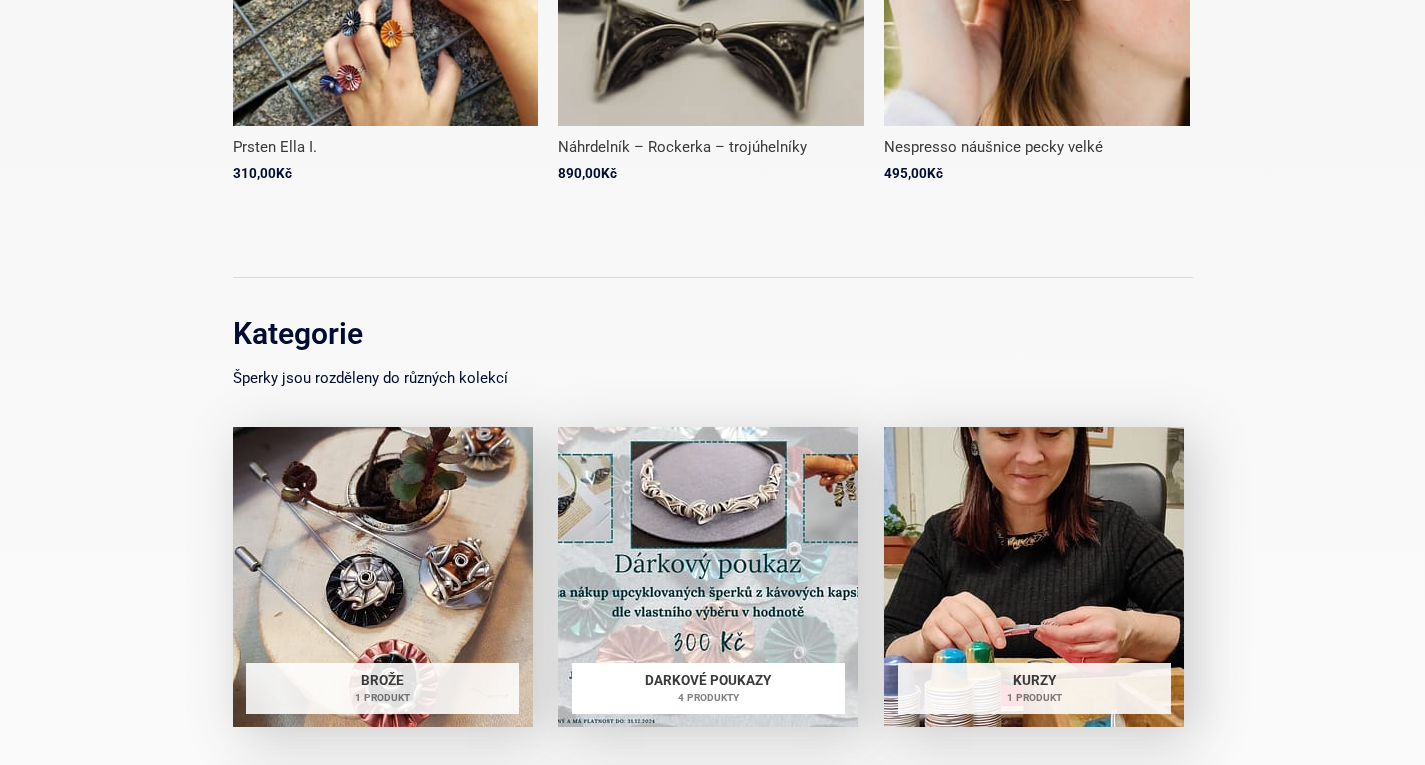scroll, scrollTop: 3200, scrollLeft: 0, axis: vertical 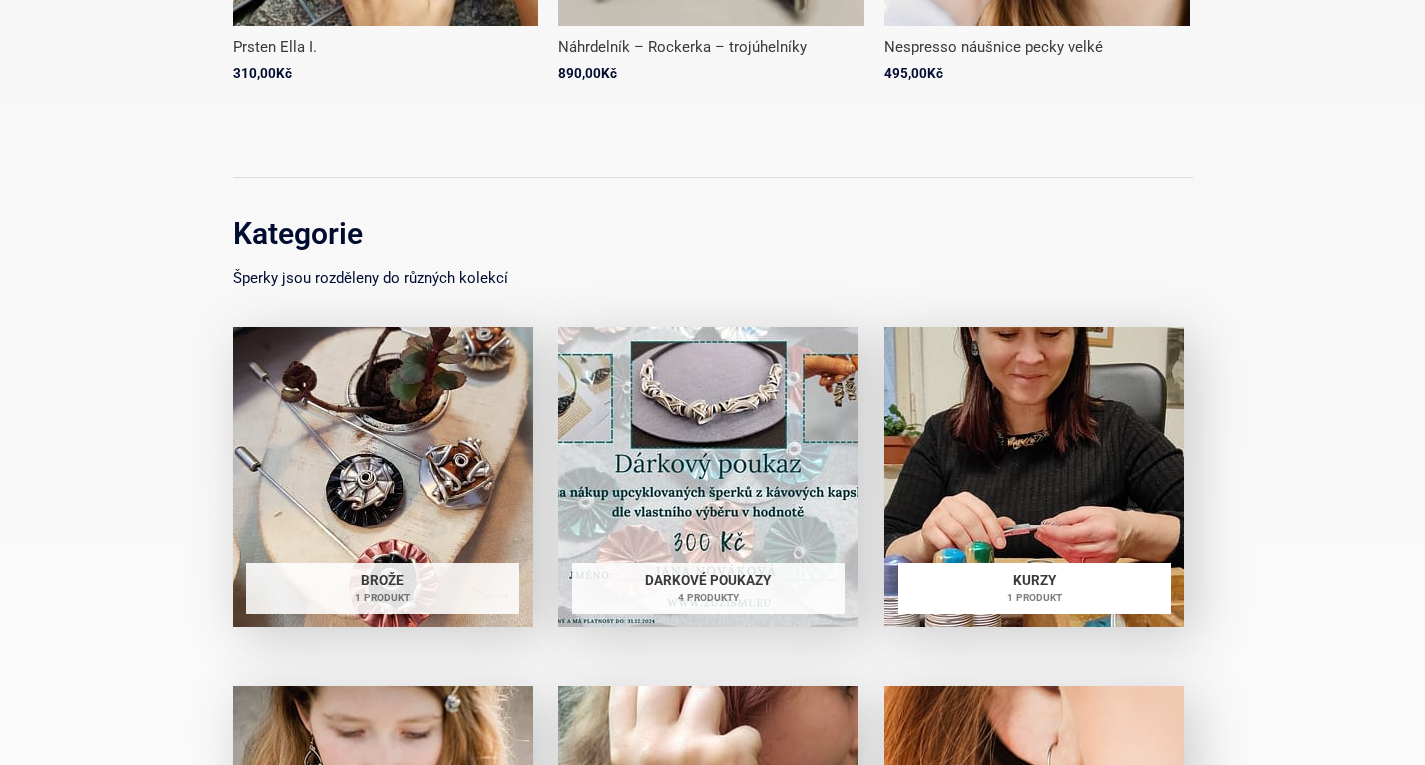 click on "Kurzy 1 produkt" at bounding box center [1034, 589] 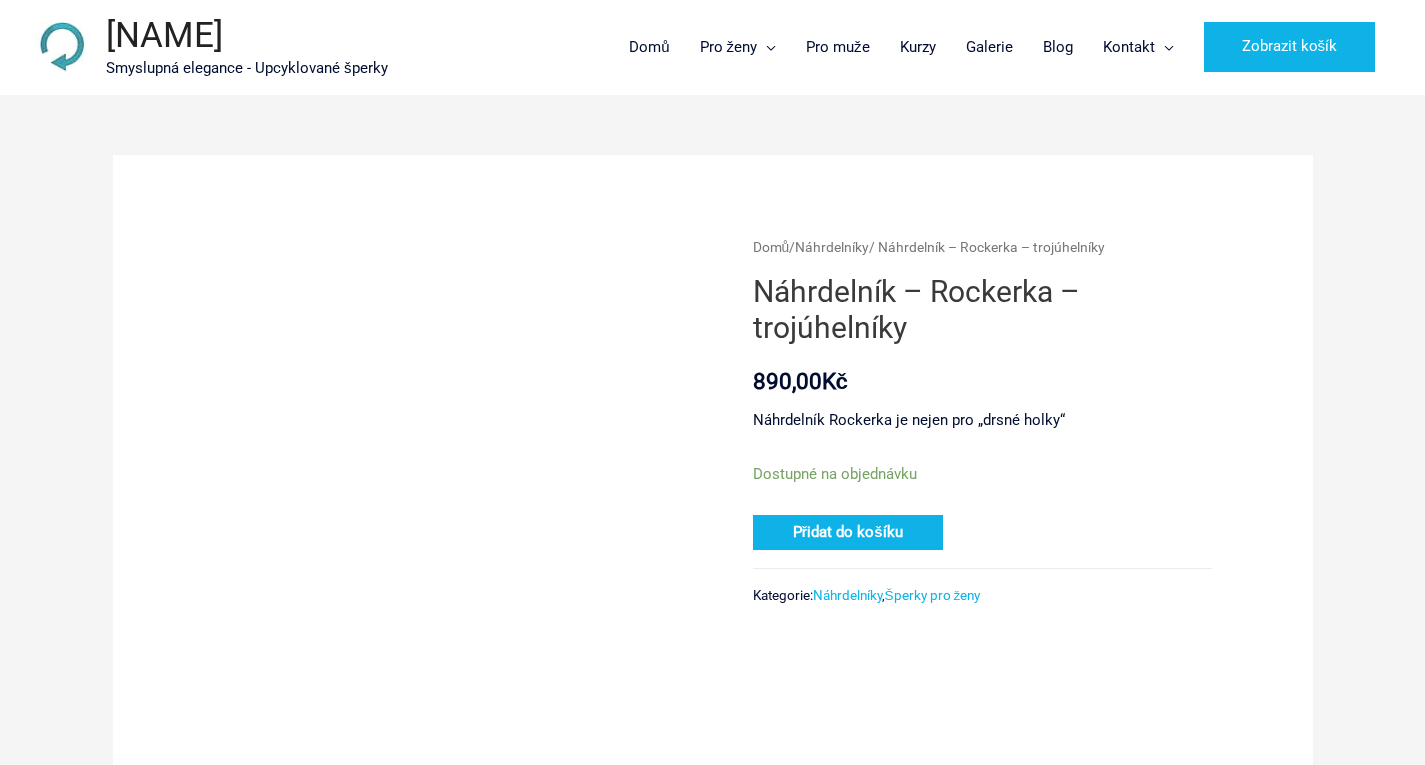 scroll, scrollTop: 0, scrollLeft: 0, axis: both 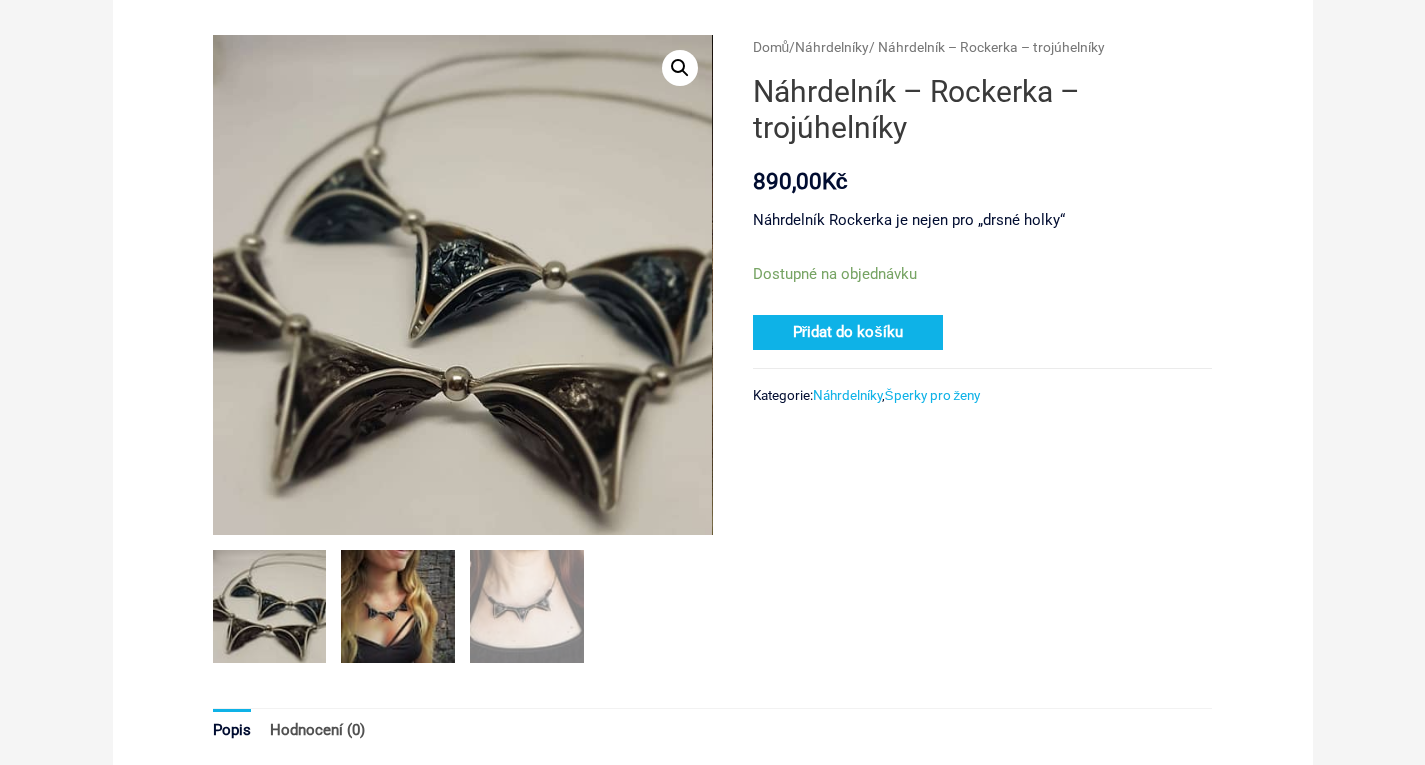 click at bounding box center (398, 607) 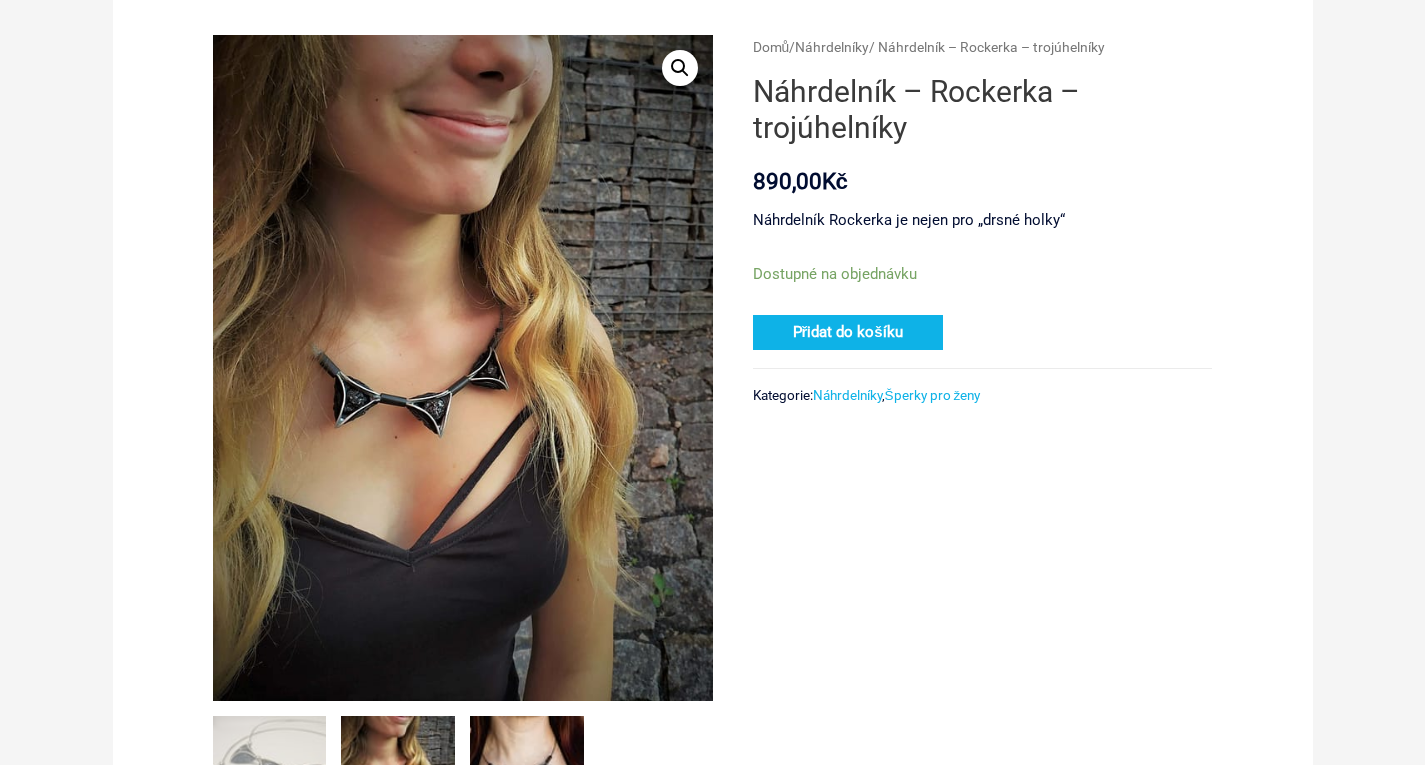 click at bounding box center (527, 773) 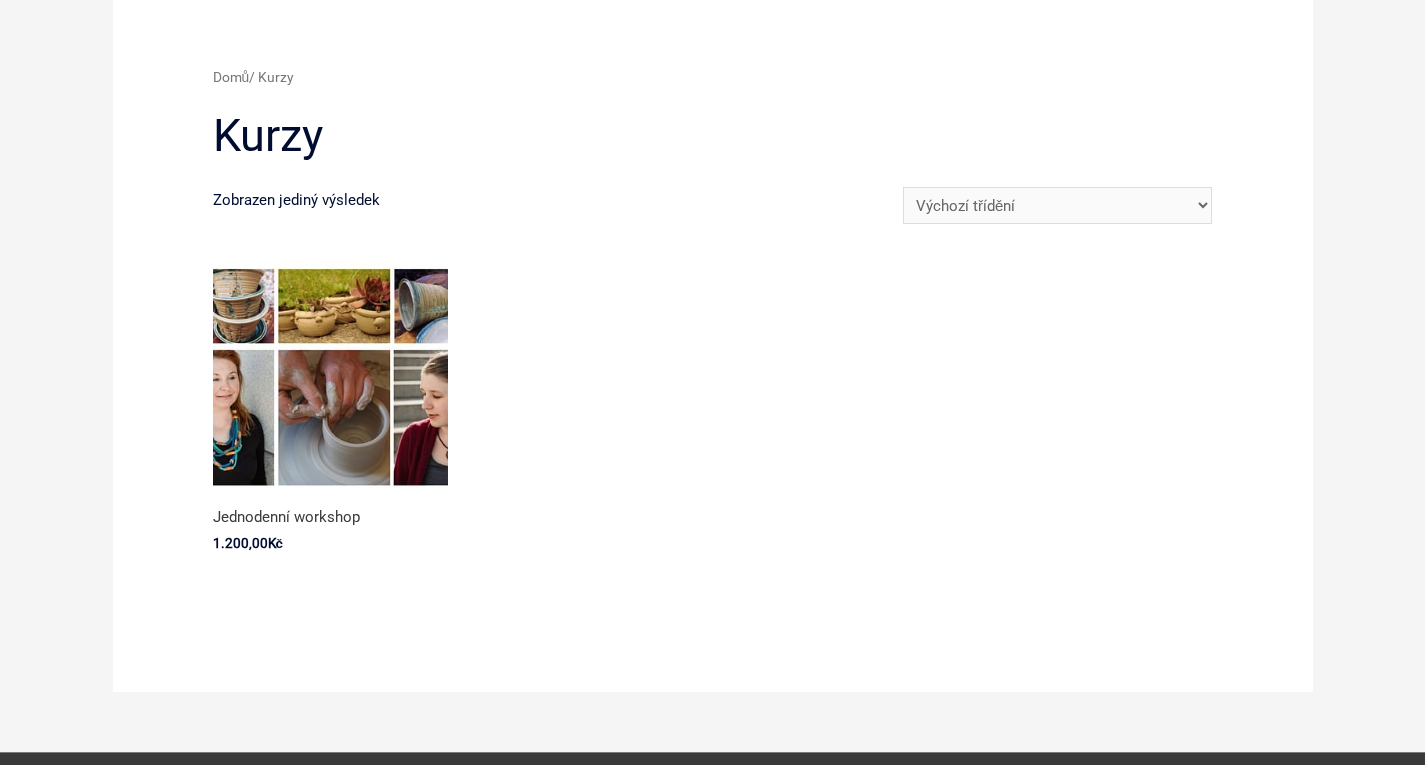 scroll, scrollTop: 200, scrollLeft: 0, axis: vertical 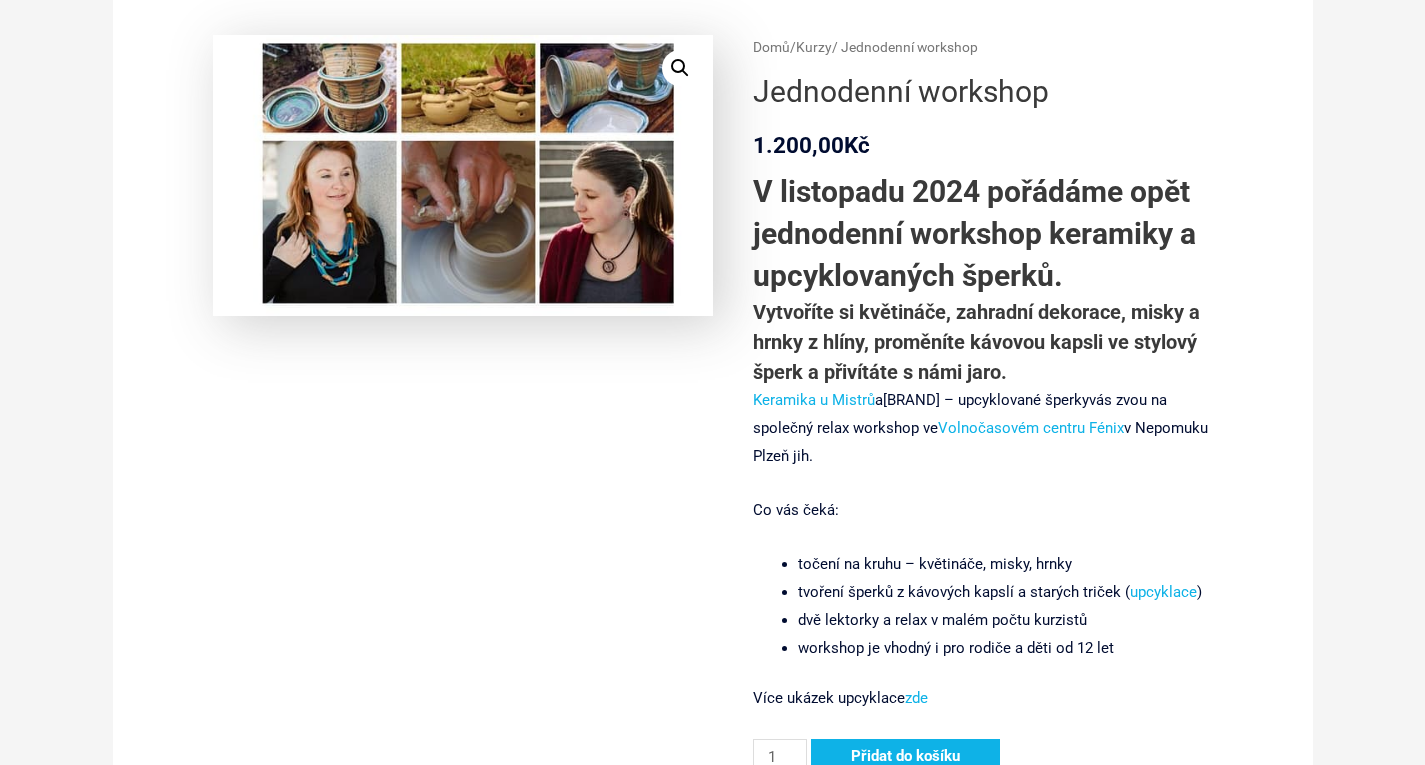 click on "[BRAND] – upcyklované šperky" at bounding box center [986, 400] 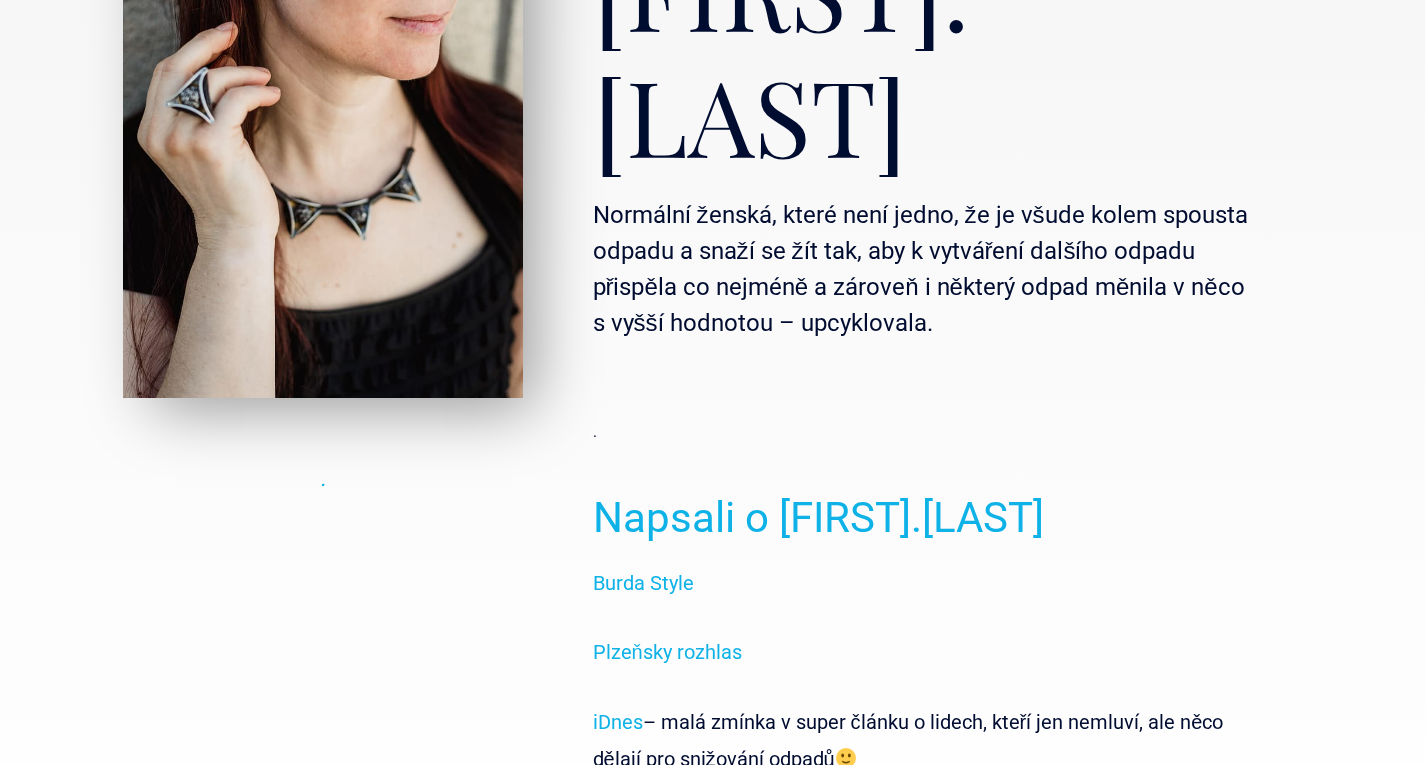 scroll, scrollTop: 500, scrollLeft: 0, axis: vertical 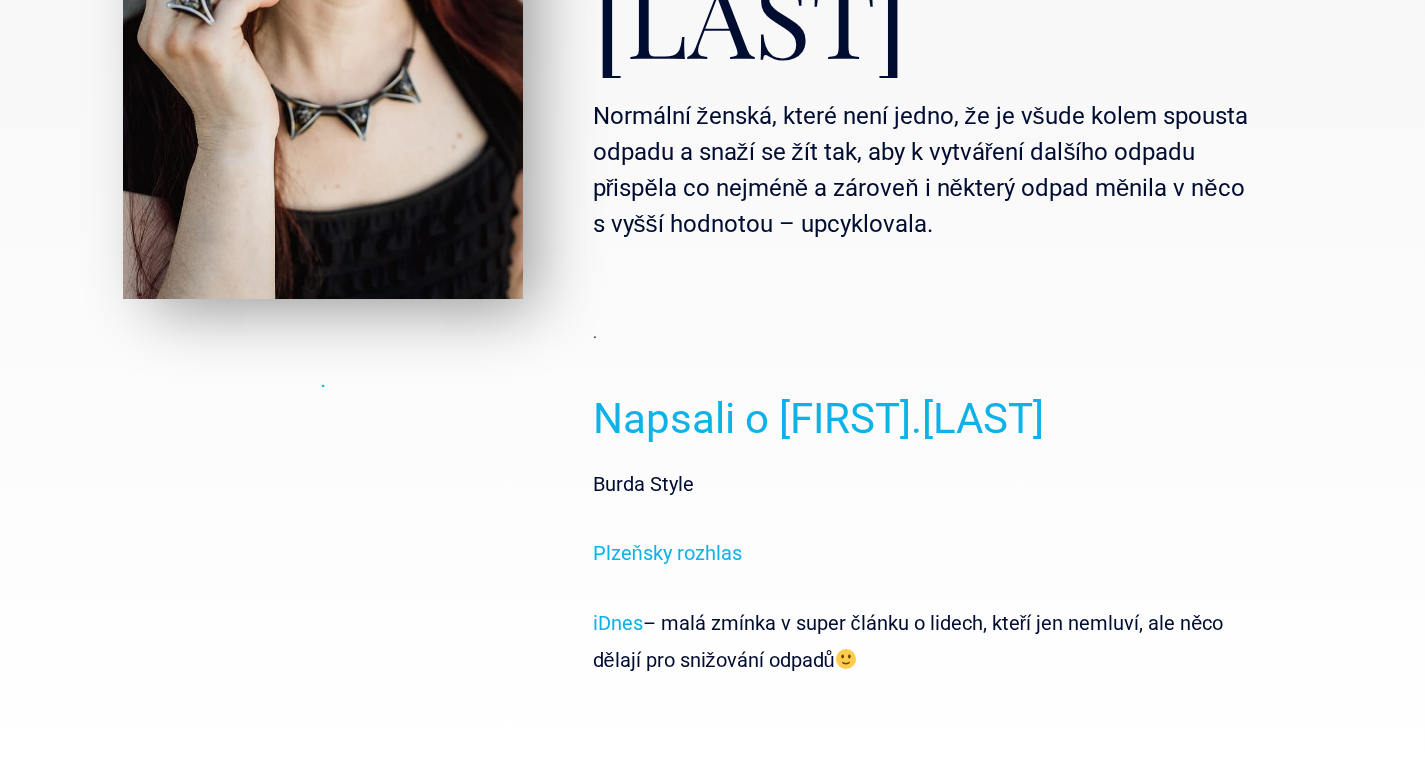 click on "Burda Style" at bounding box center (643, 484) 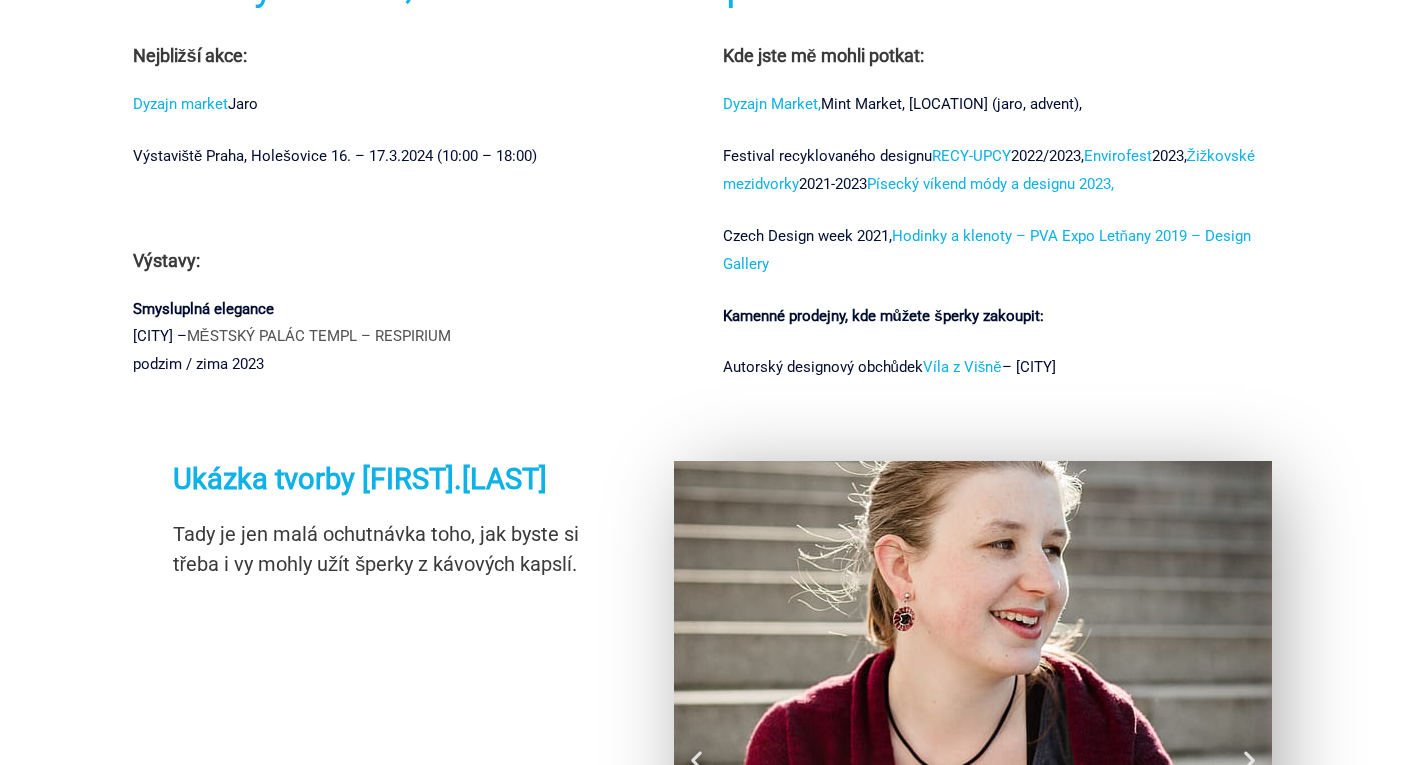 scroll, scrollTop: 1500, scrollLeft: 0, axis: vertical 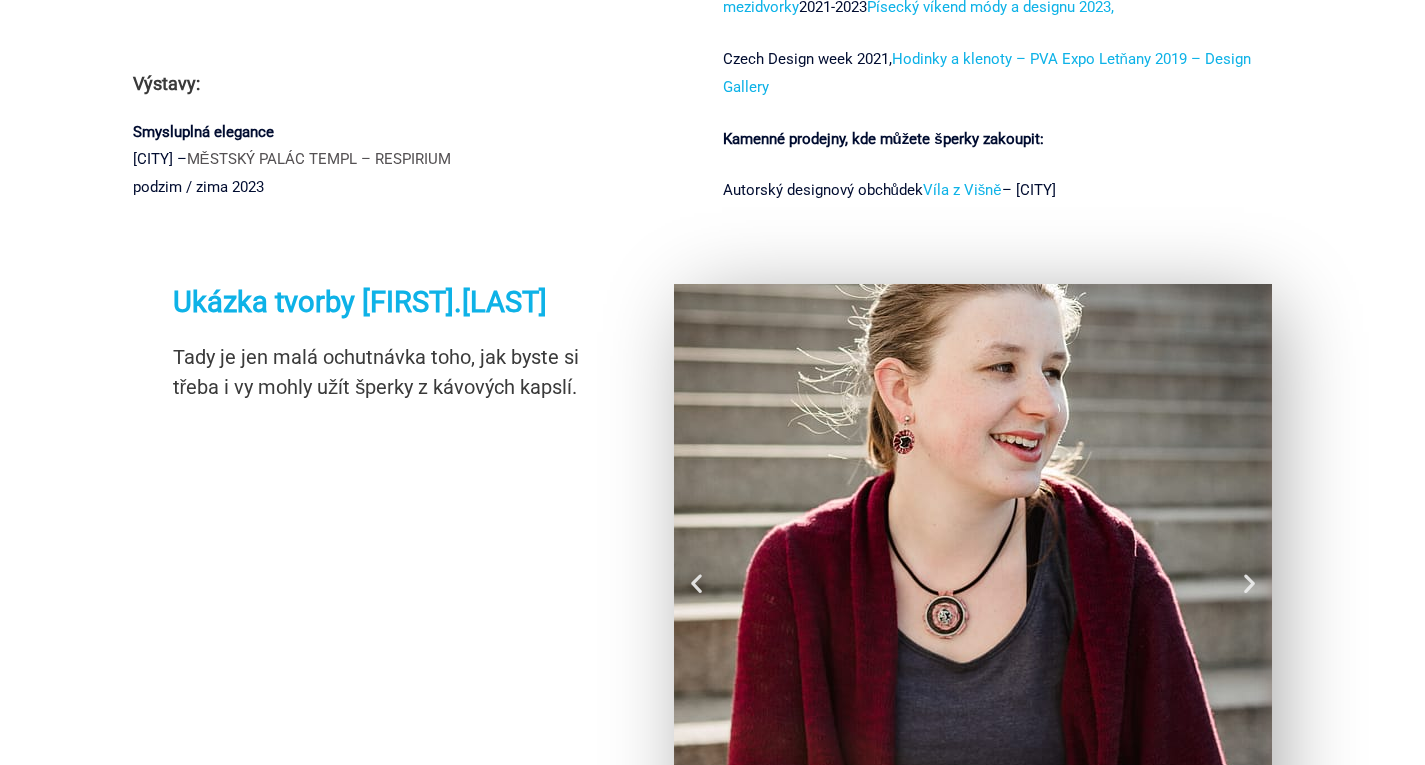 click at bounding box center (1249, 582) 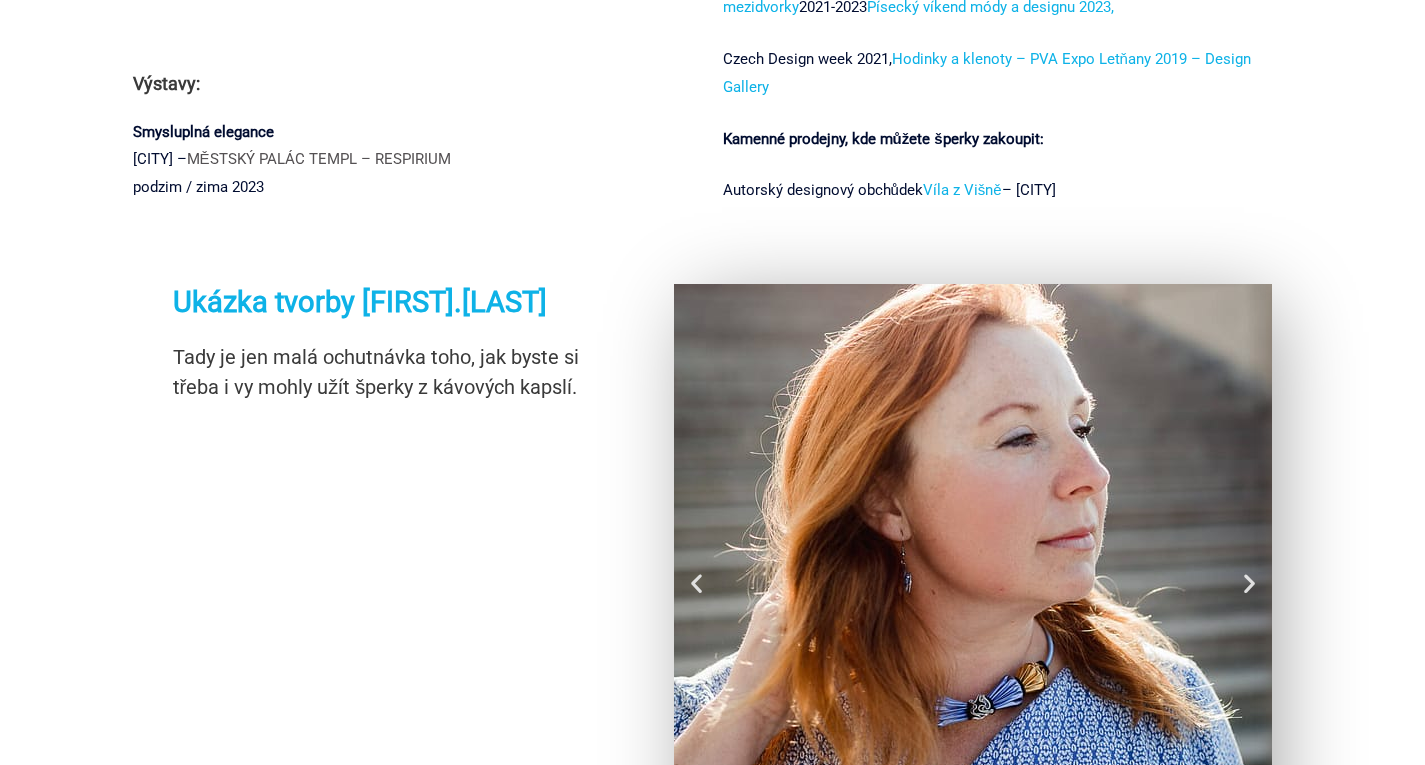 click at bounding box center [1249, 582] 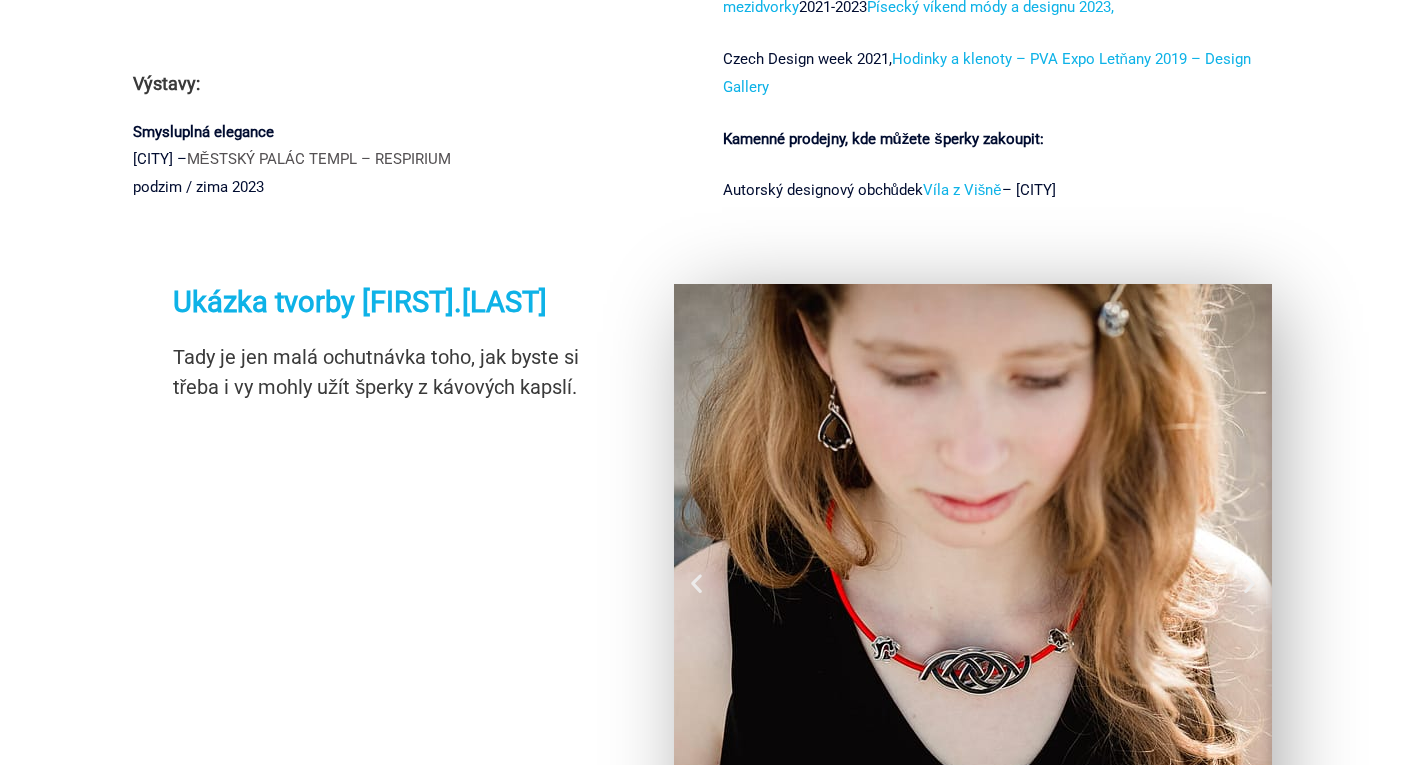 click at bounding box center (1249, 582) 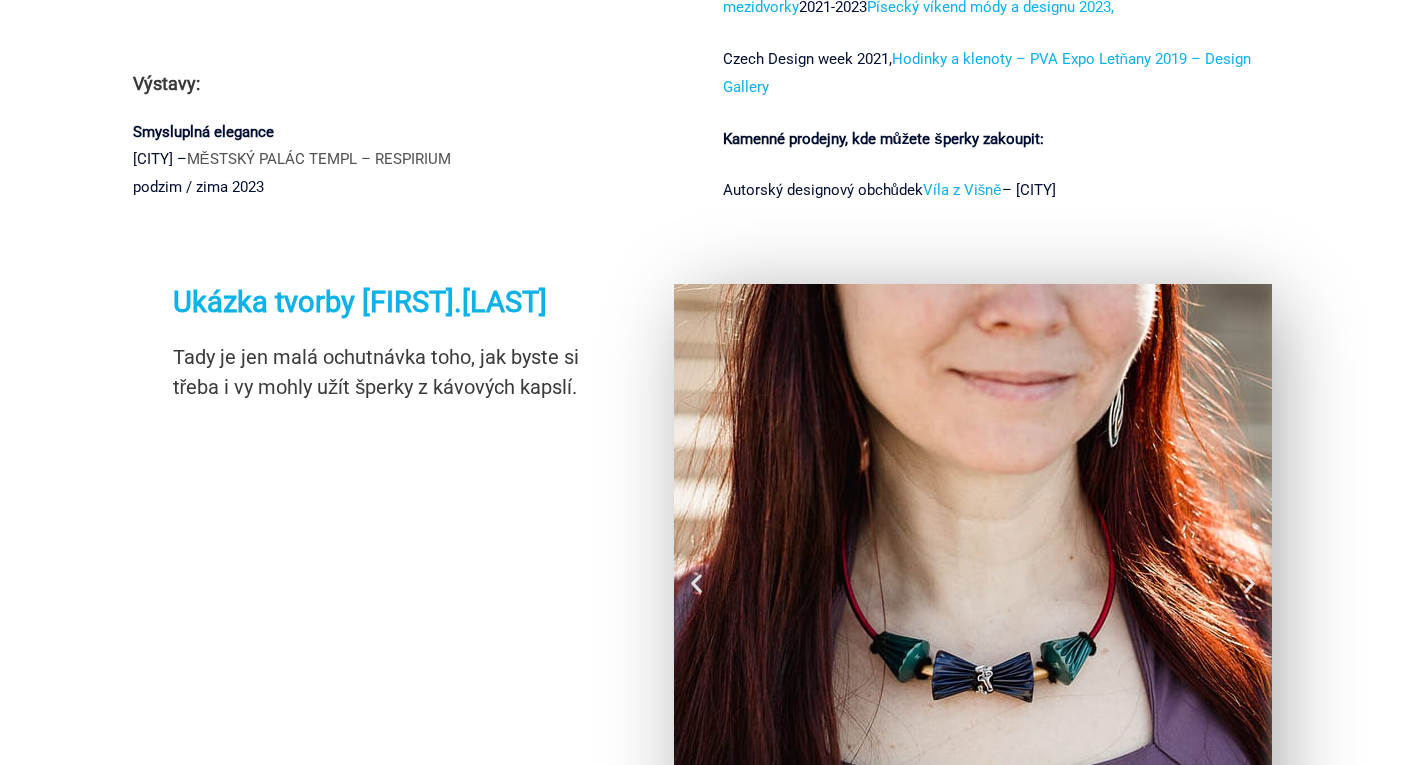 click at bounding box center (696, 582) 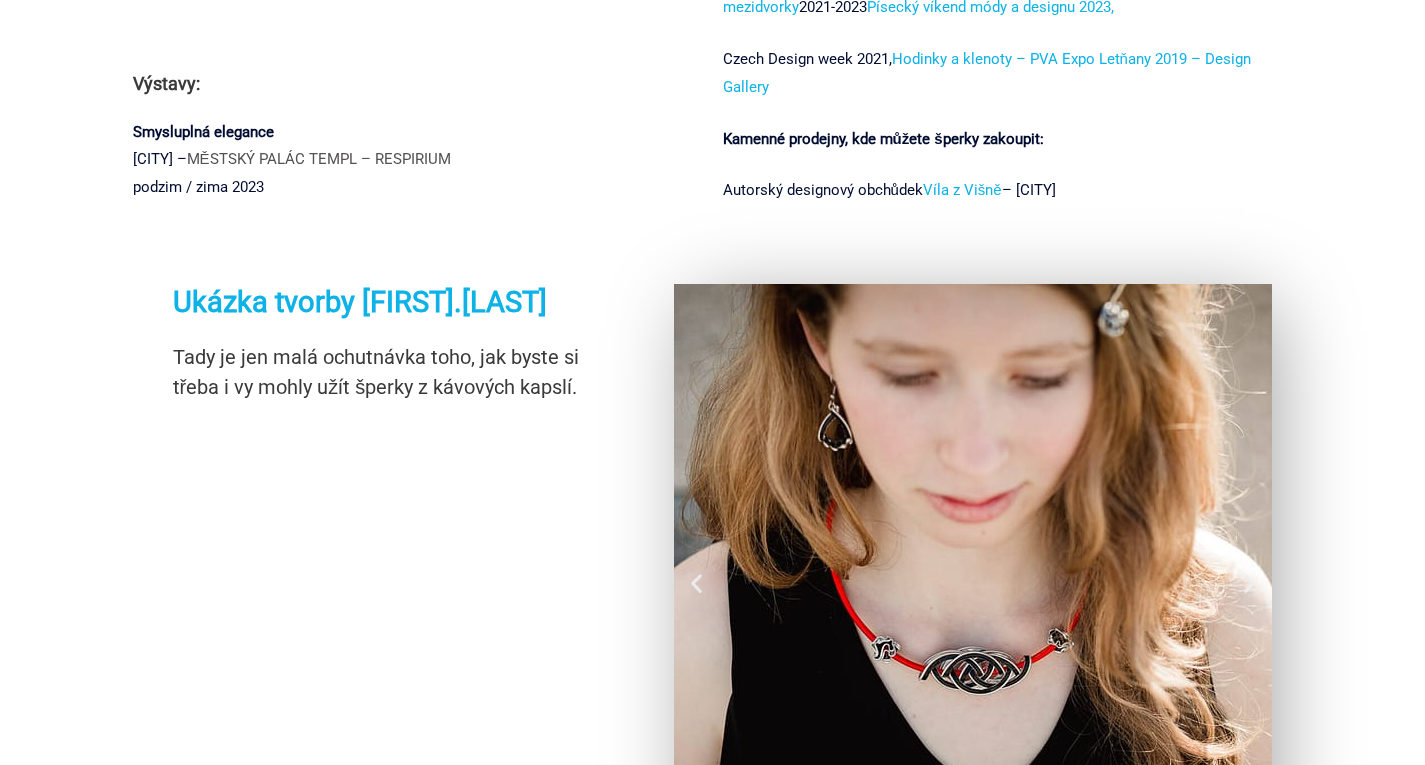 scroll, scrollTop: 1600, scrollLeft: 0, axis: vertical 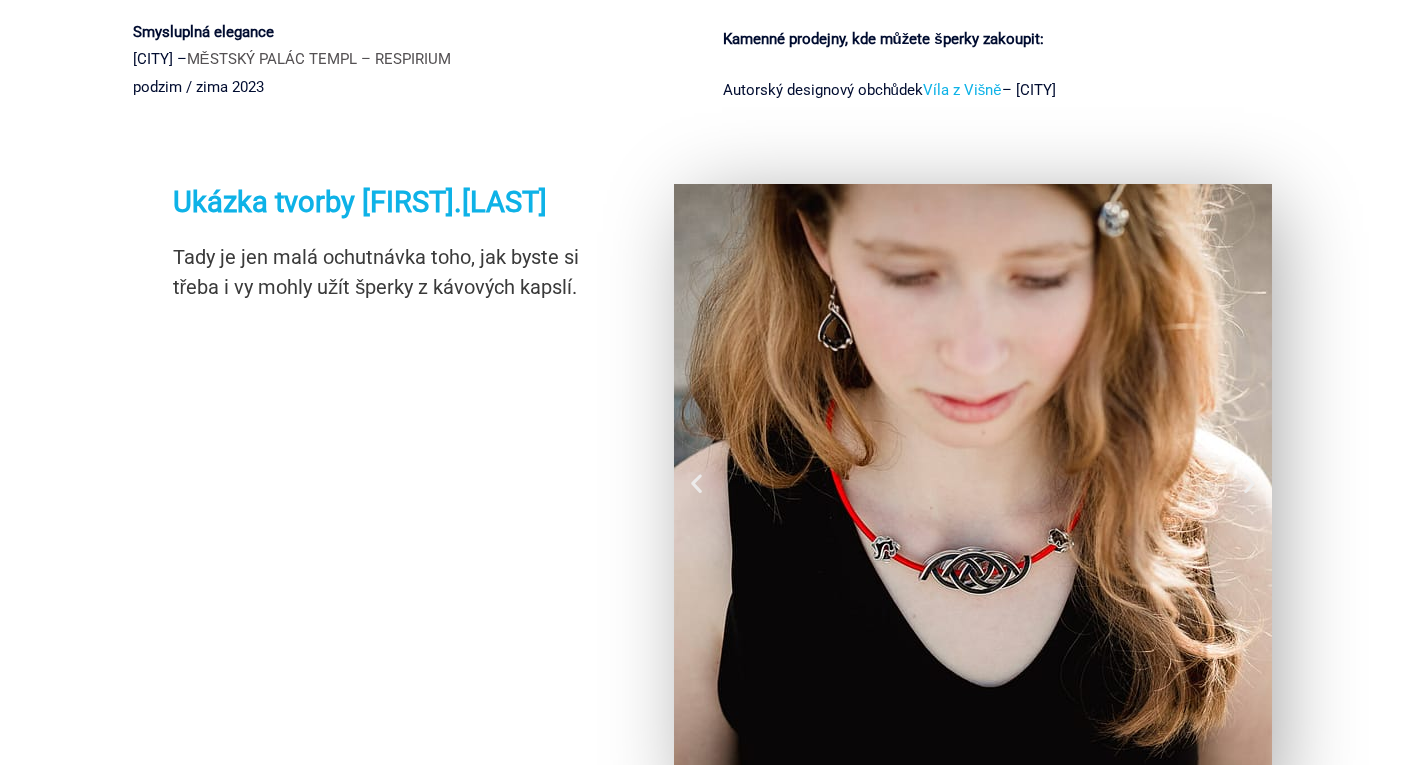 click at bounding box center [973, 483] 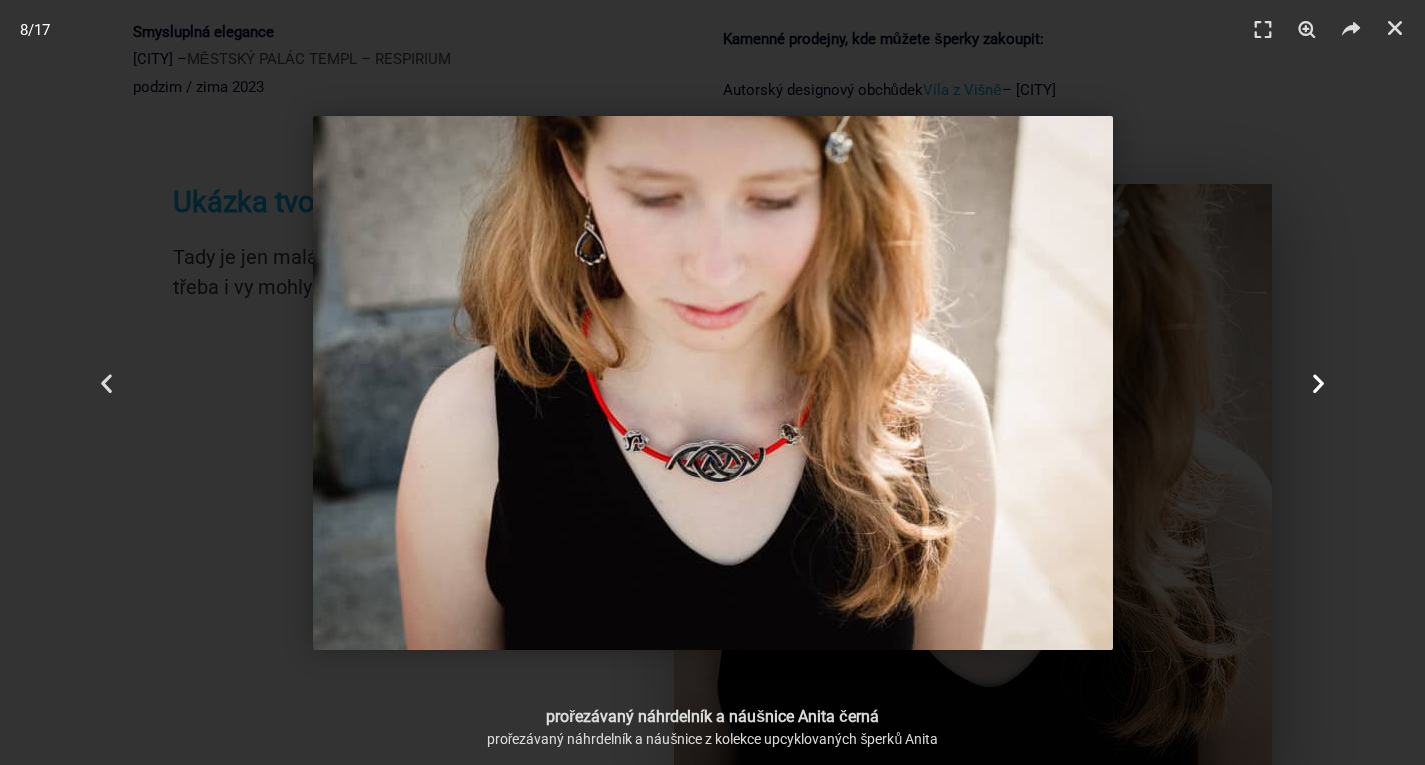 click at bounding box center (1318, 382) 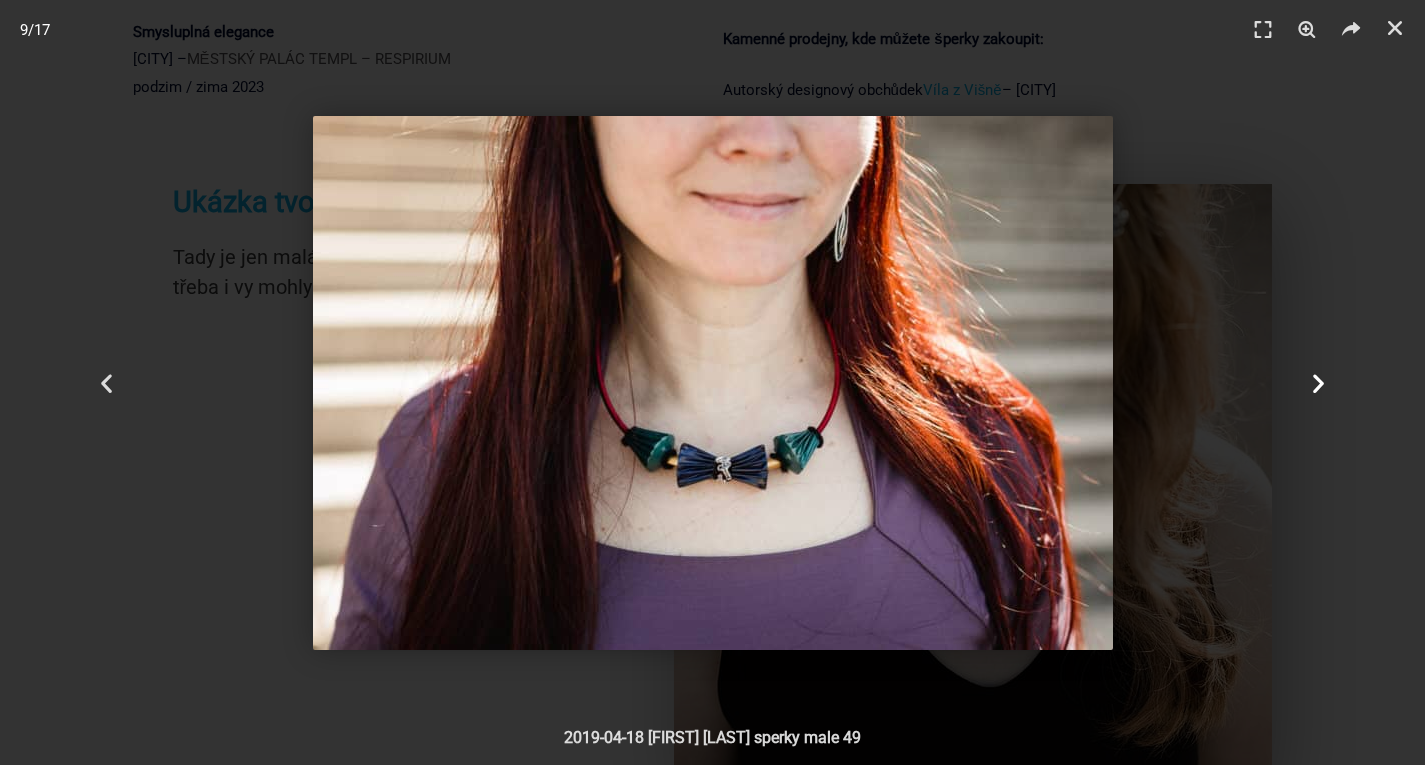 click at bounding box center (1318, 382) 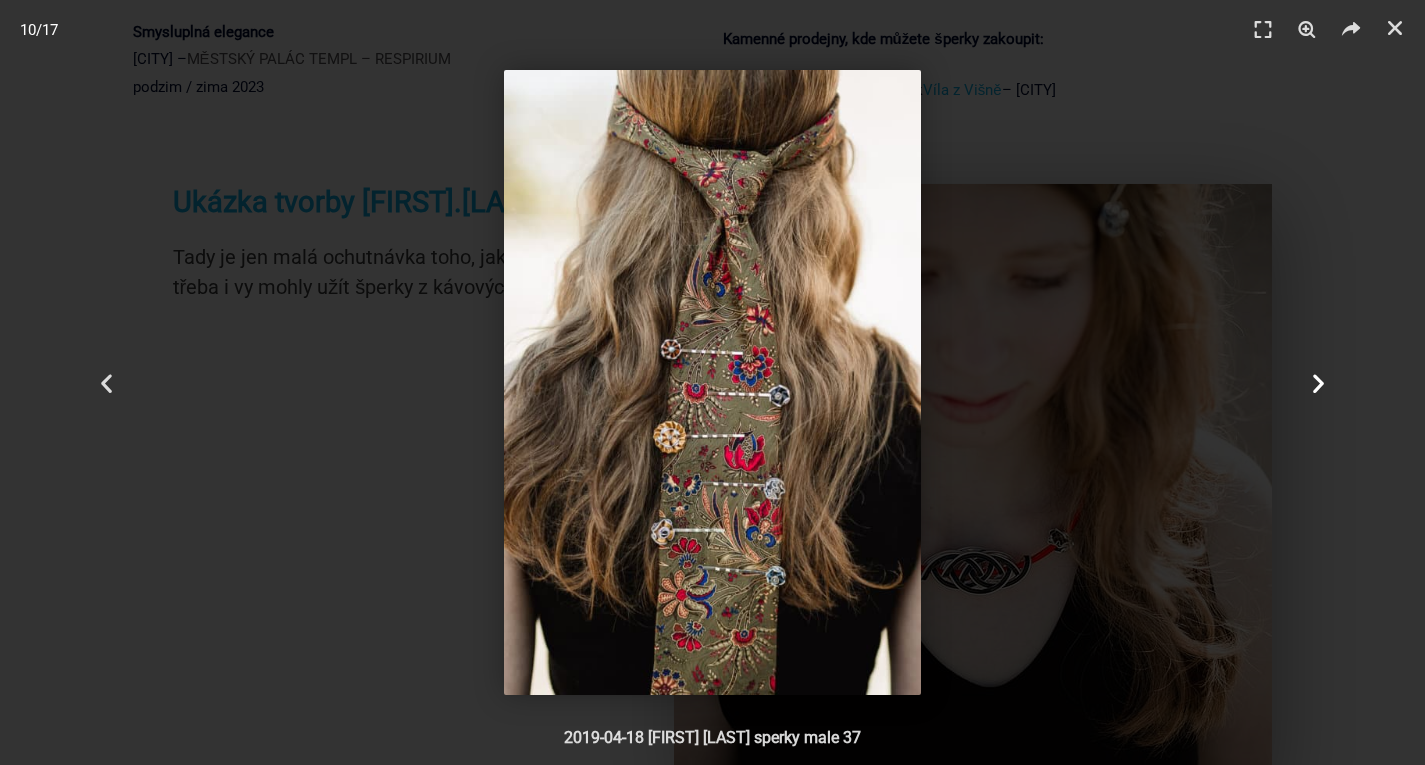 click at bounding box center [1318, 382] 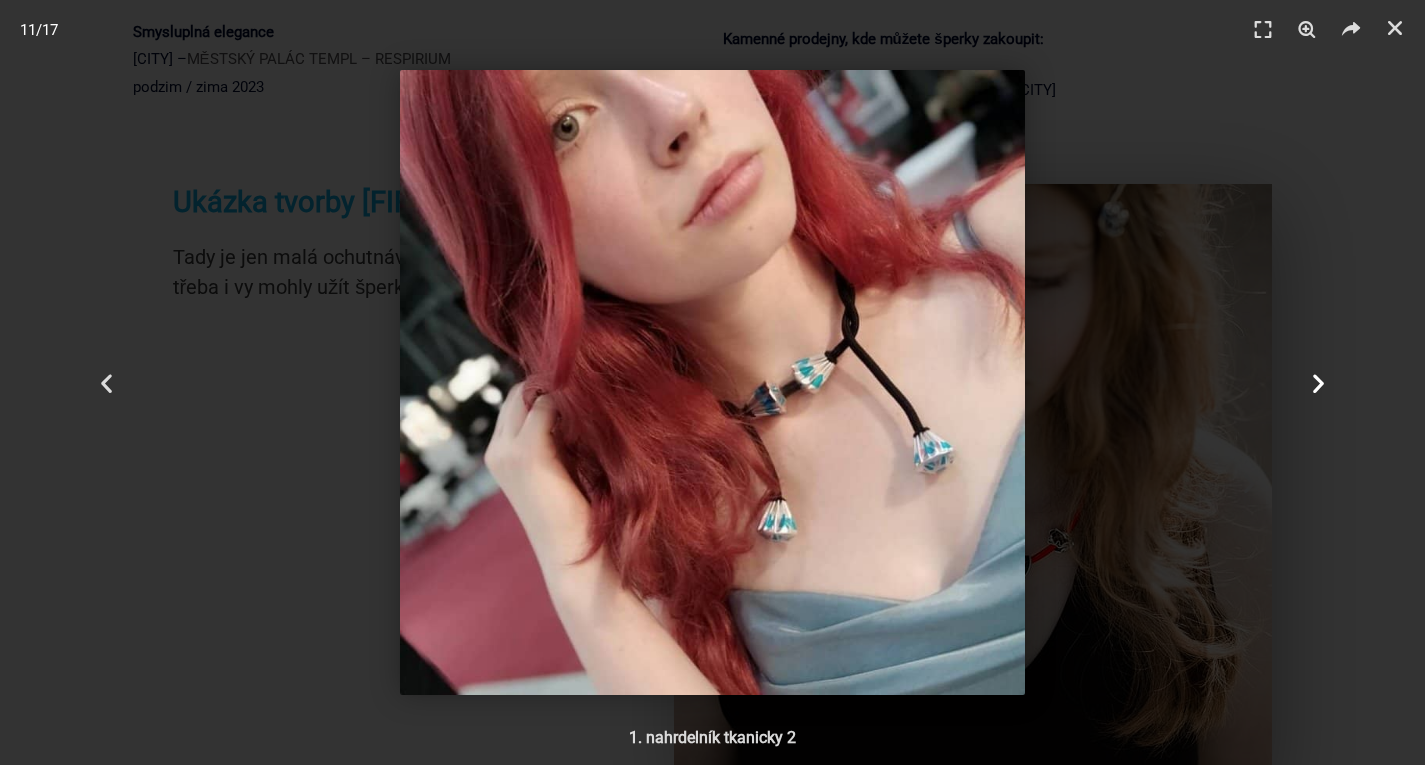 click at bounding box center (1318, 382) 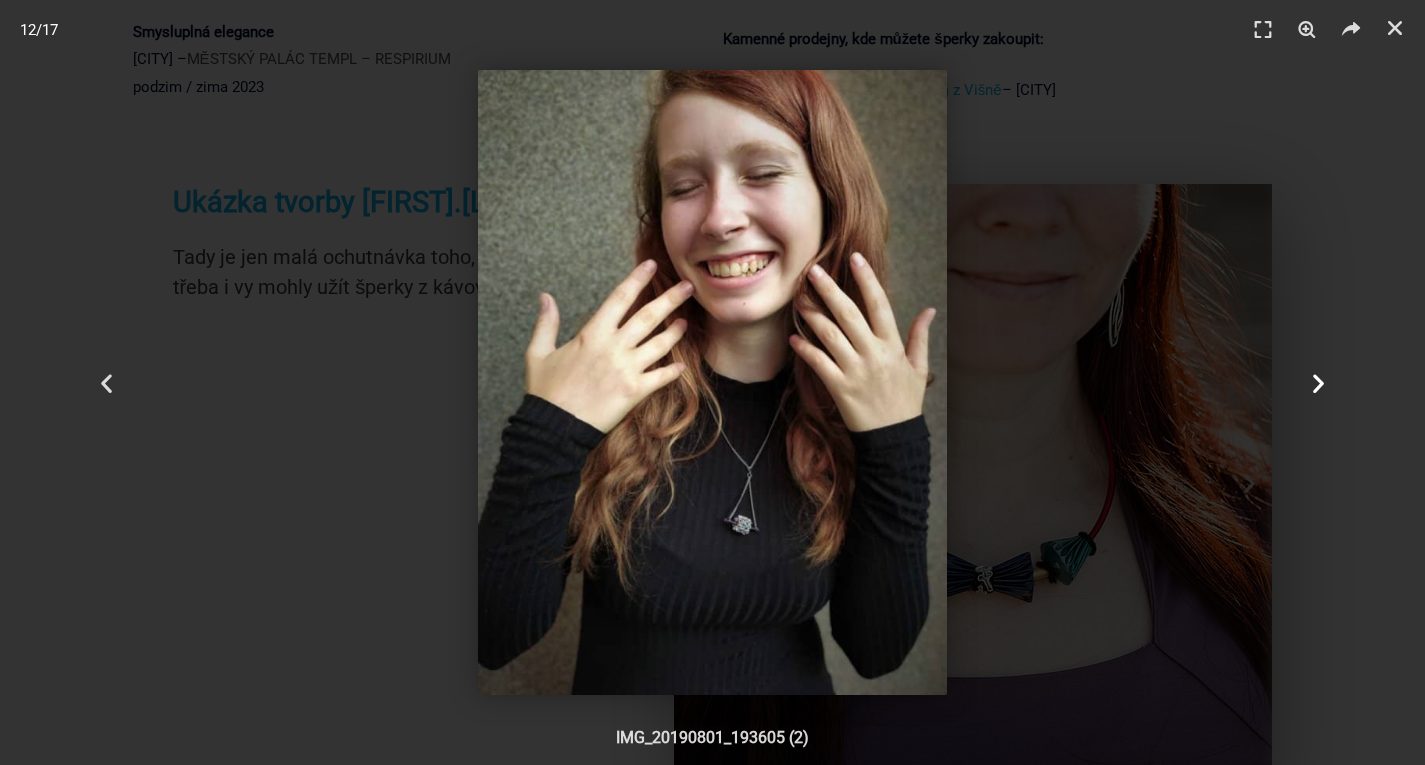 click at bounding box center [1318, 382] 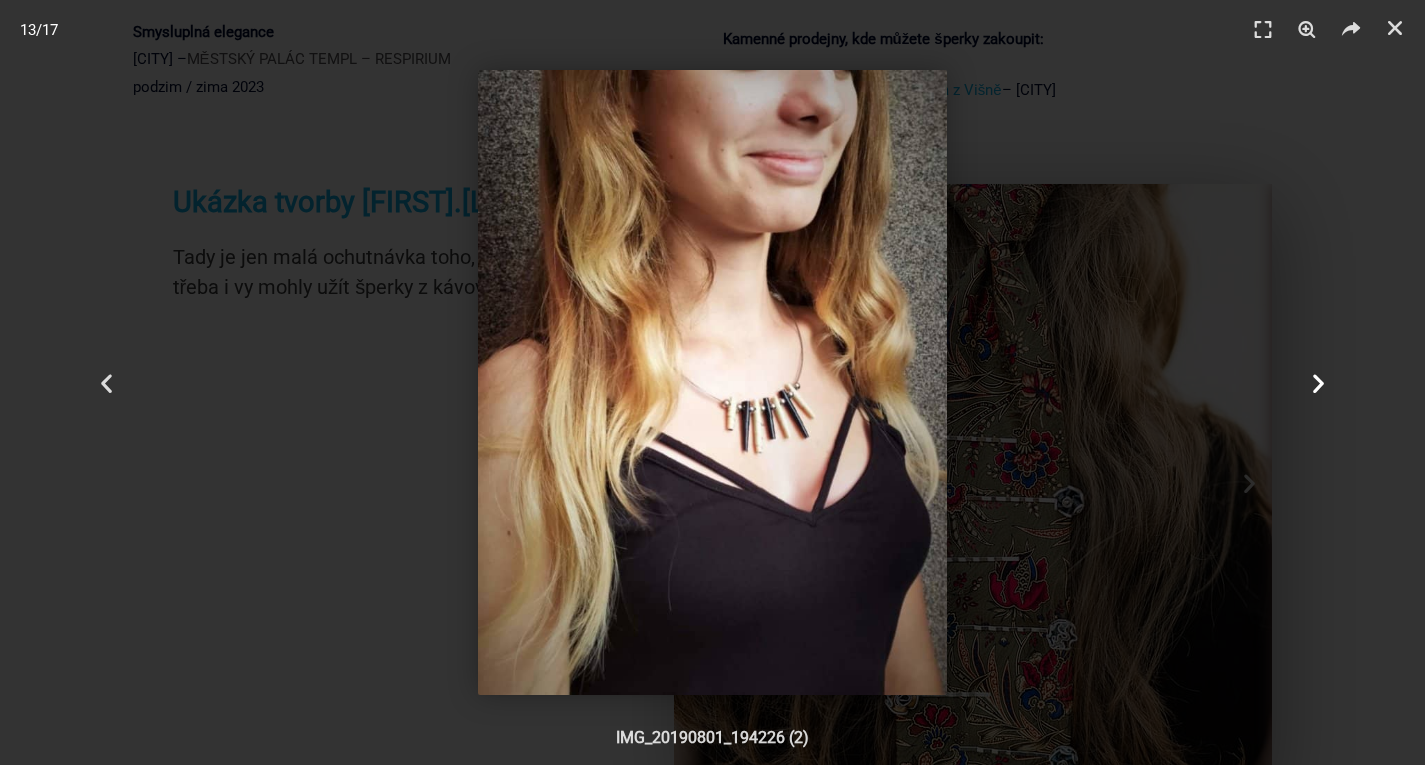 click on "Další" at bounding box center [1318, 382] 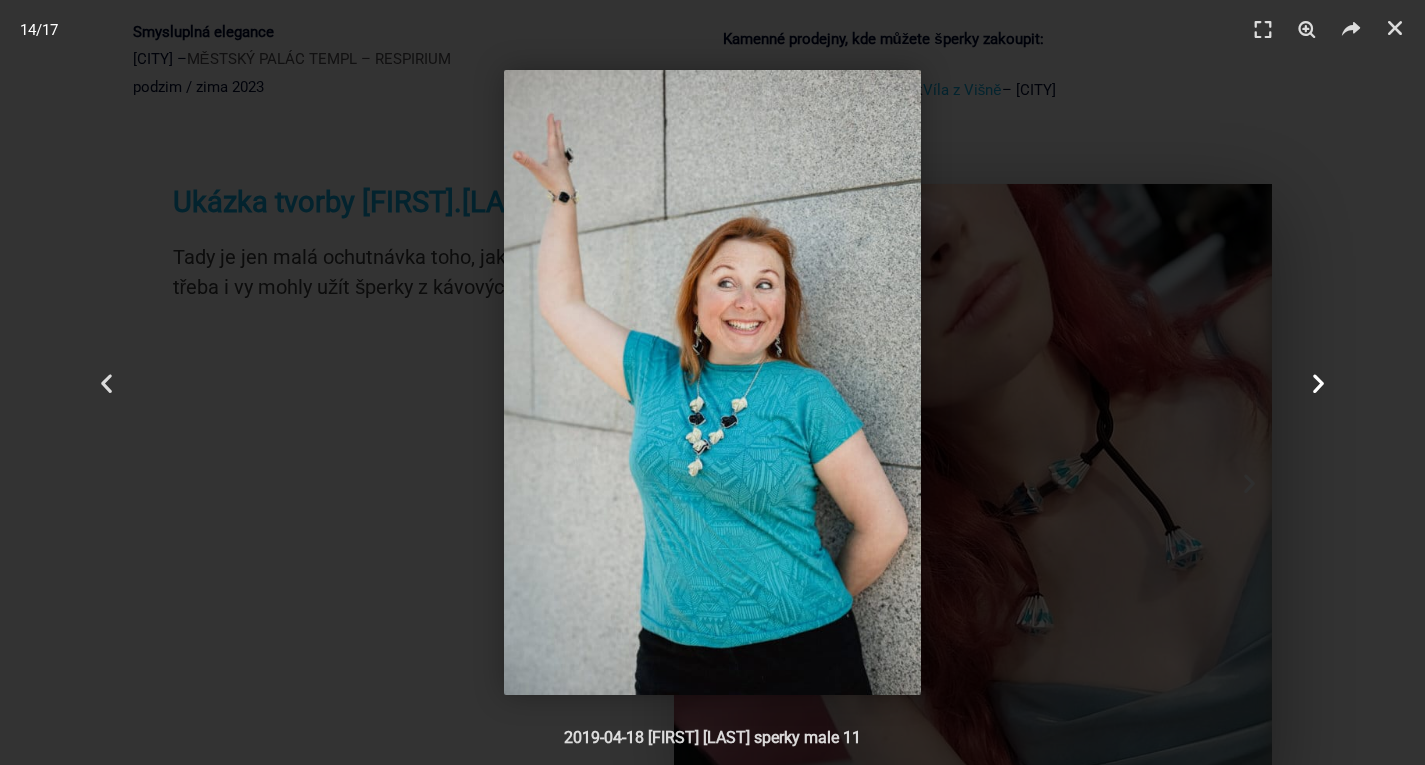 click on "Další" at bounding box center [1318, 382] 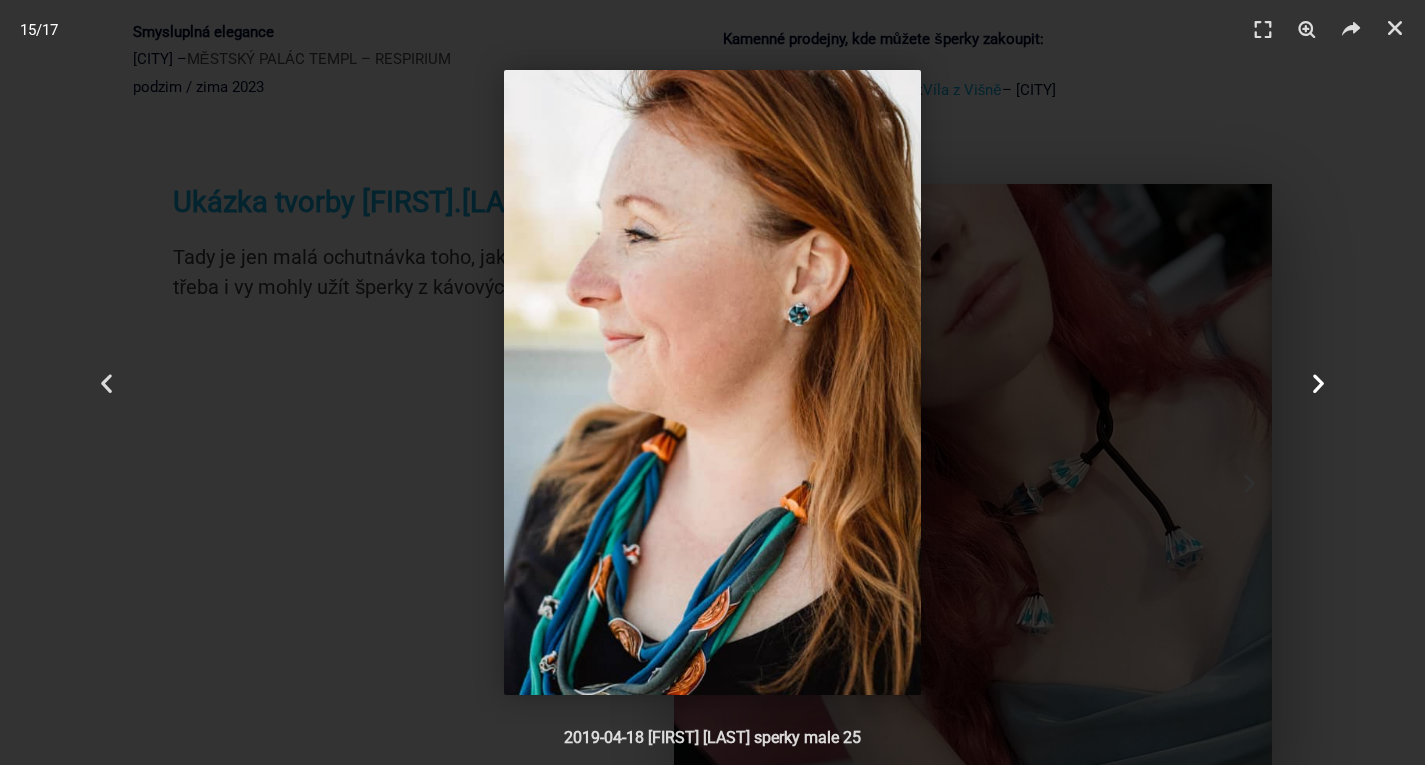 click on "Další" at bounding box center [1318, 382] 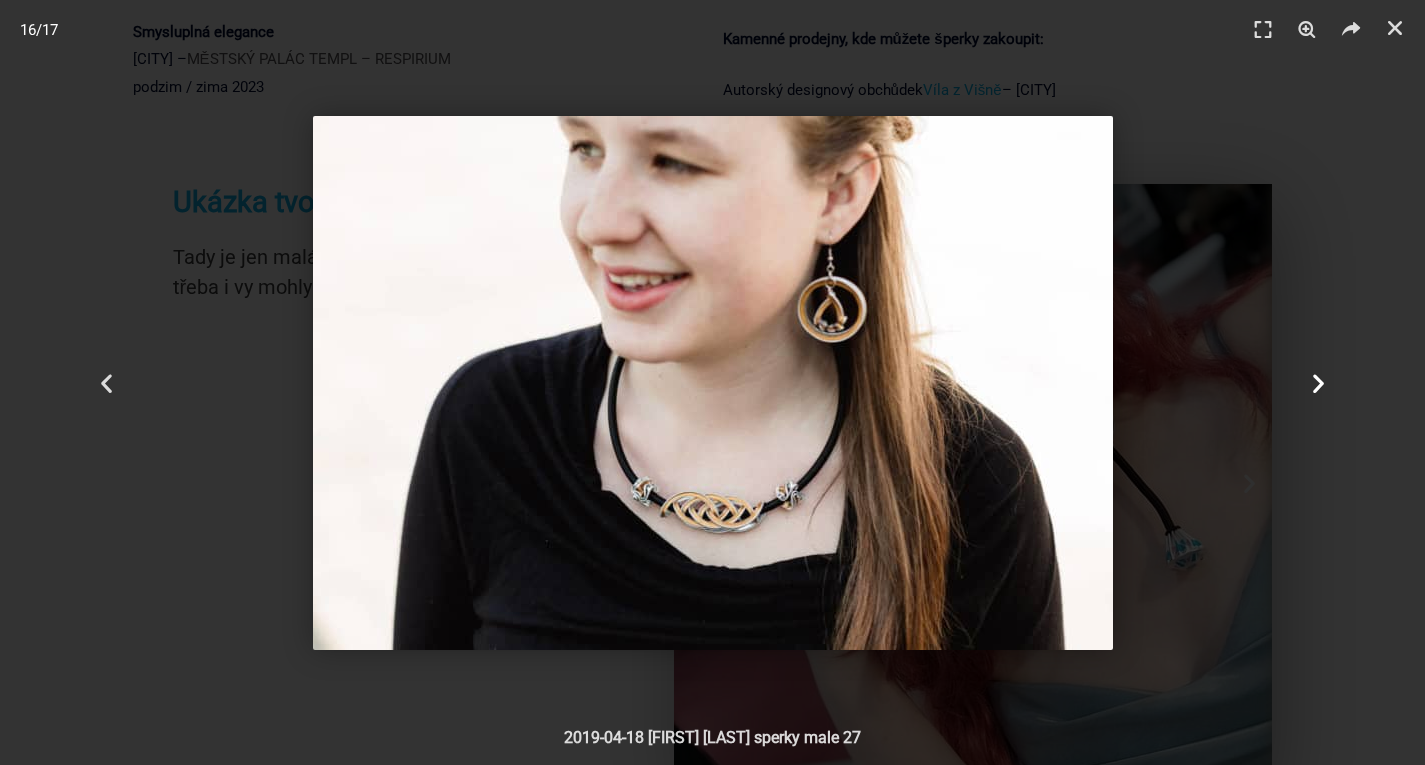 click on "Další" at bounding box center (1318, 382) 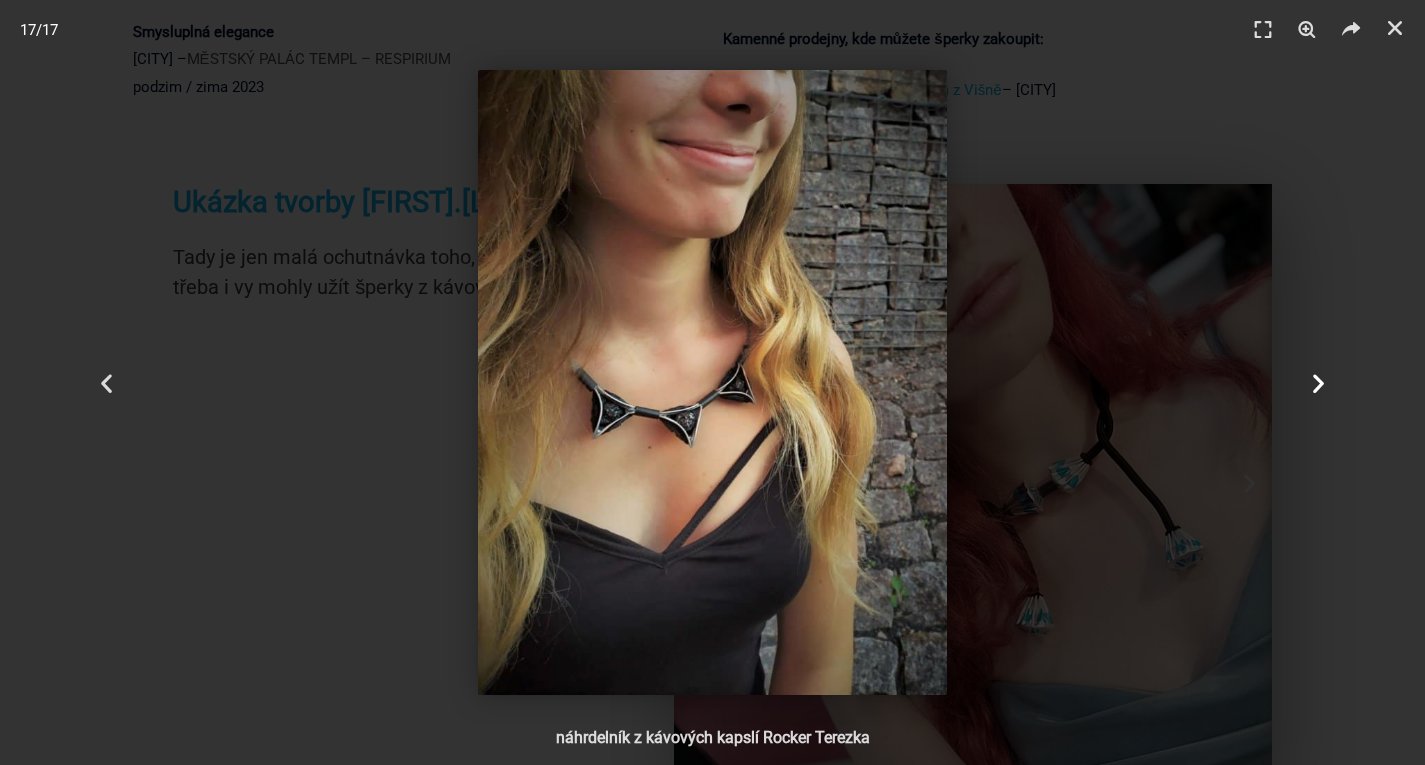 click on "Další" at bounding box center [1318, 382] 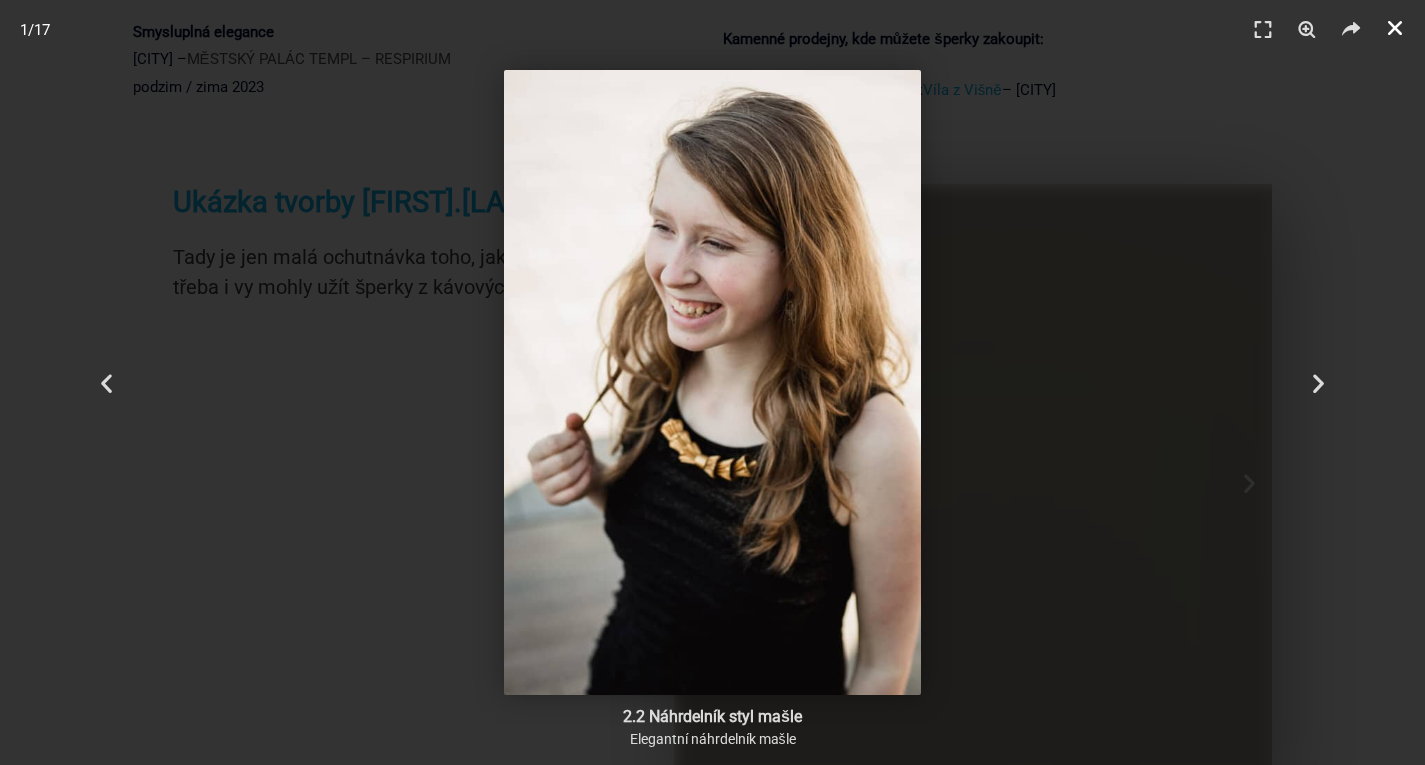 click at bounding box center [1395, 28] 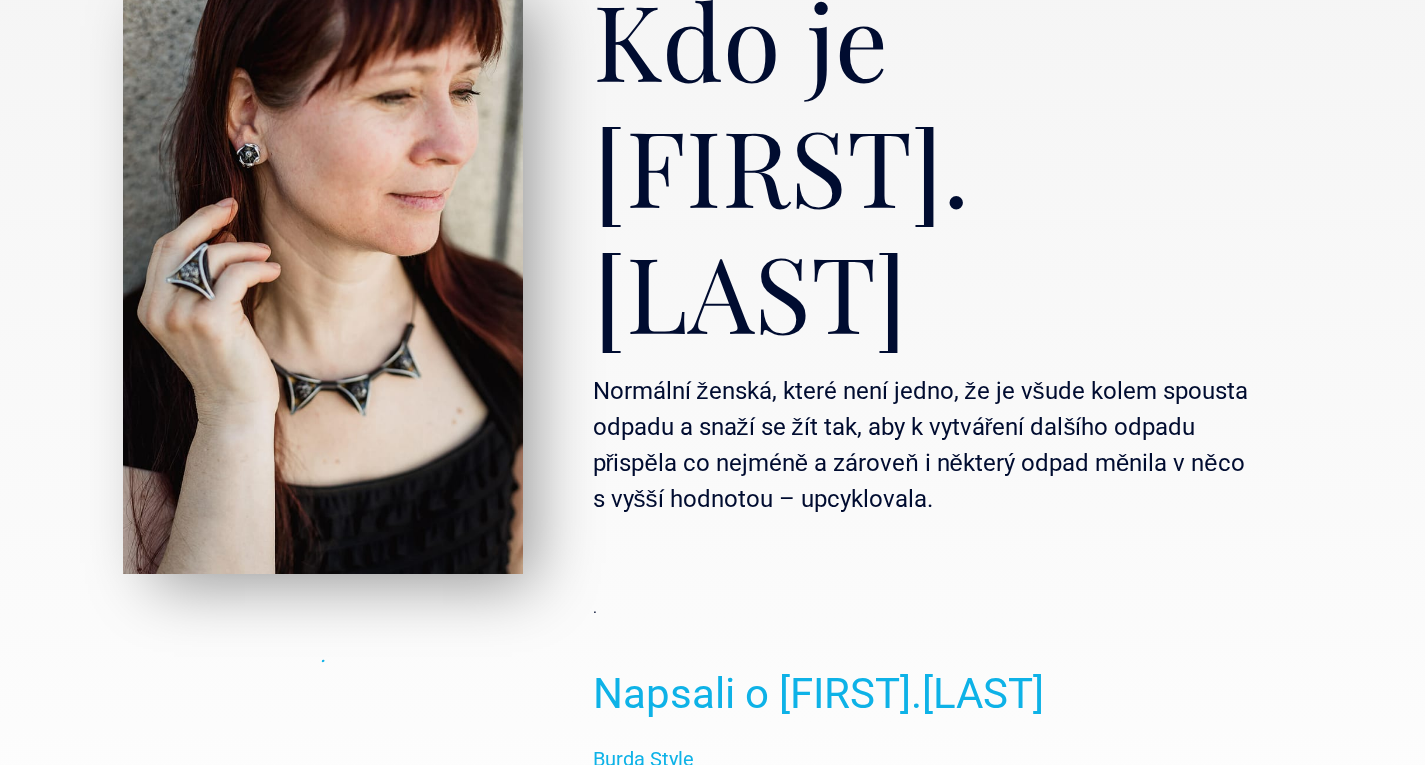 scroll, scrollTop: 0, scrollLeft: 0, axis: both 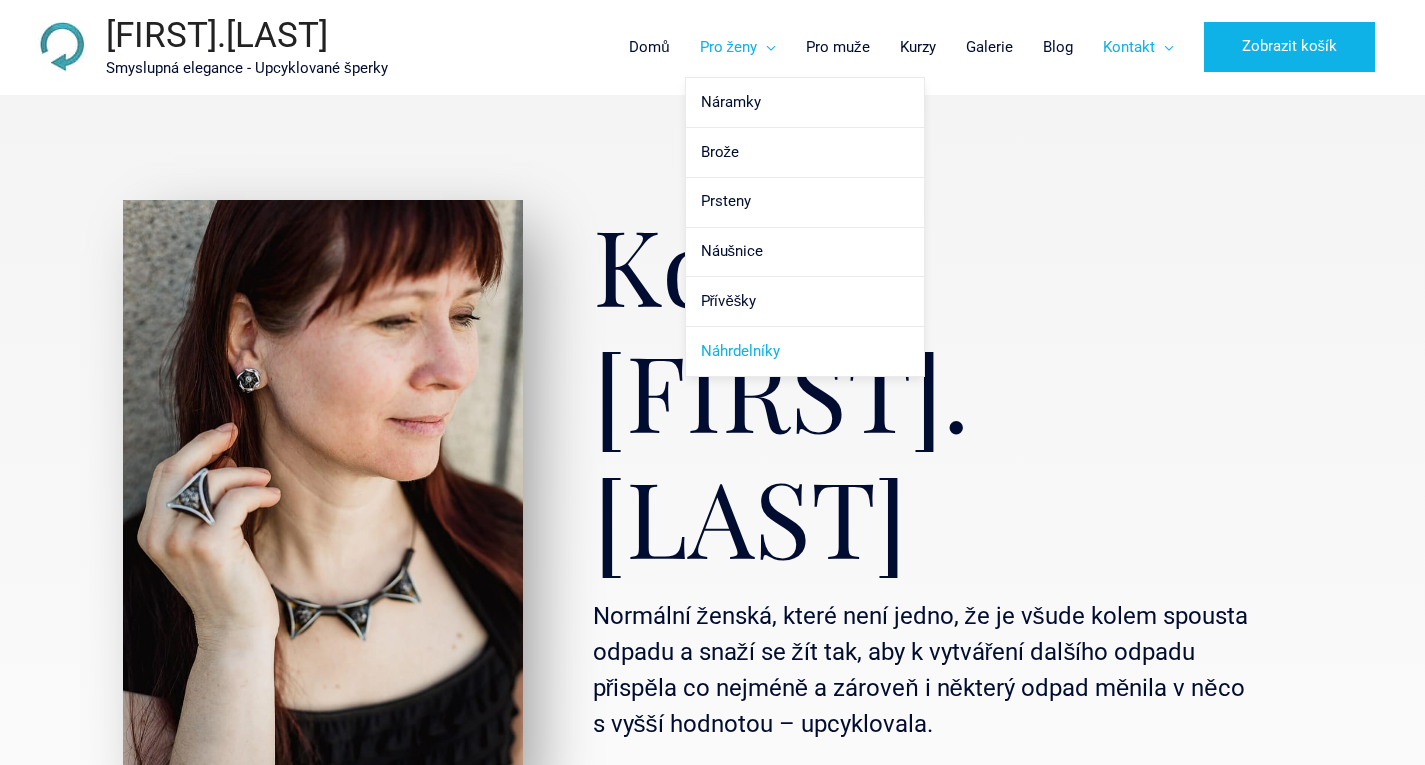 click on "Náhrdelníky" at bounding box center (805, 351) 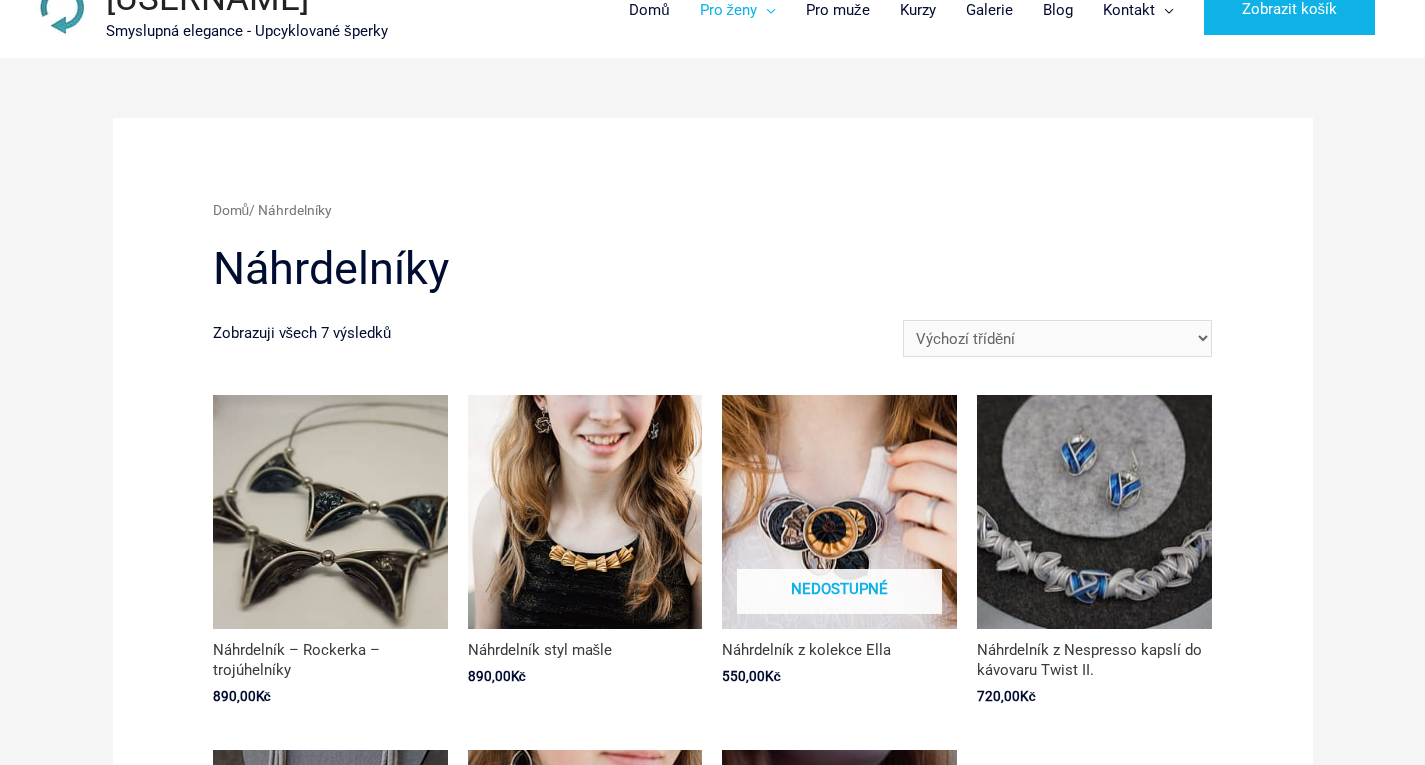 scroll, scrollTop: 0, scrollLeft: 0, axis: both 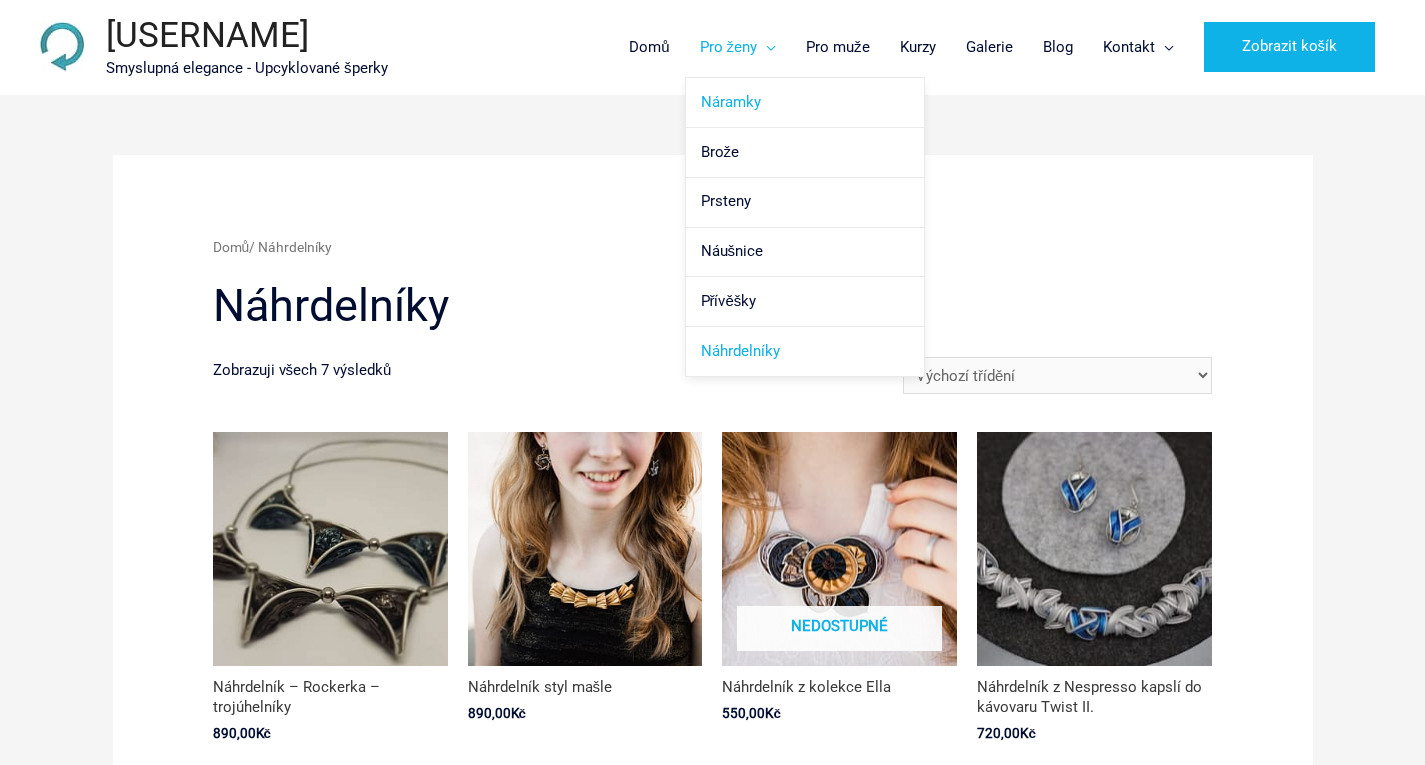 click on "Náramky" at bounding box center [805, 103] 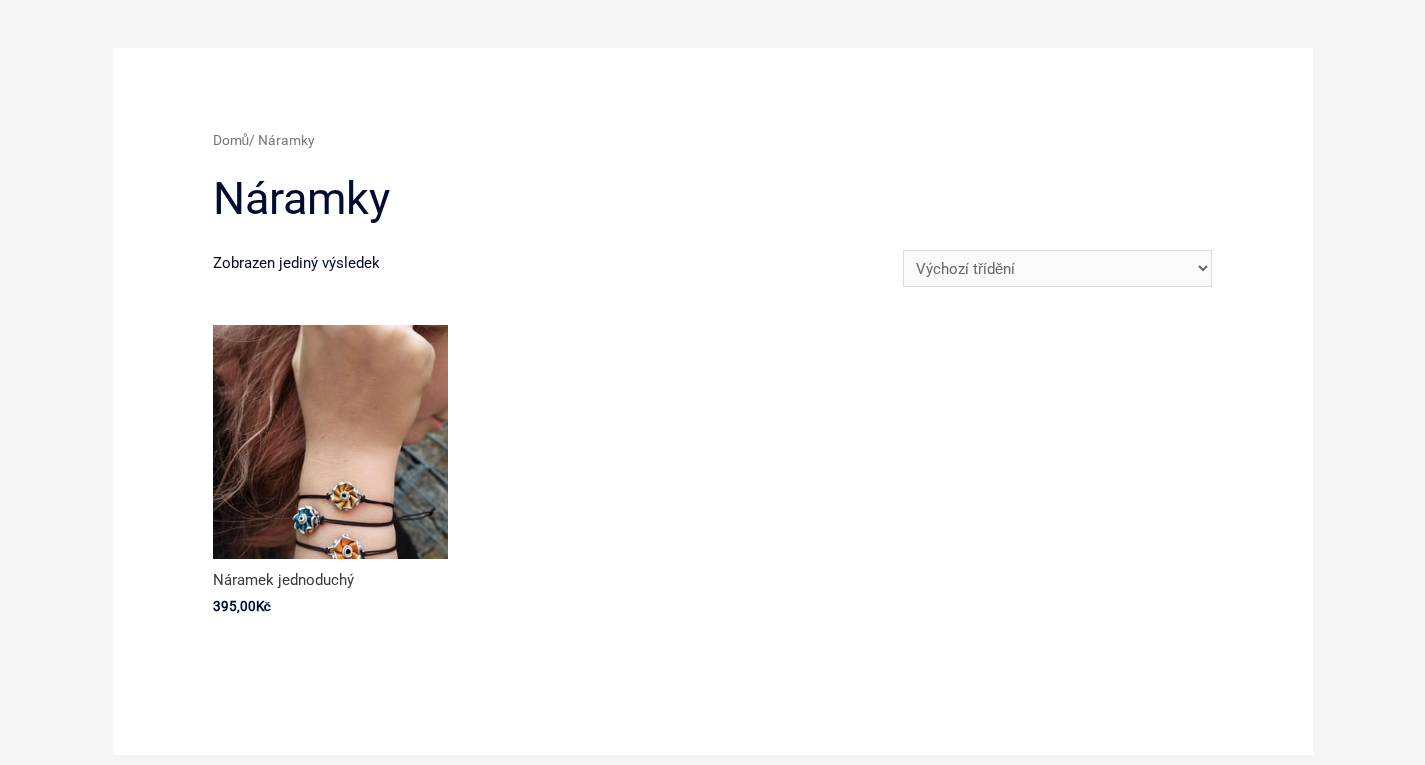 scroll, scrollTop: 0, scrollLeft: 0, axis: both 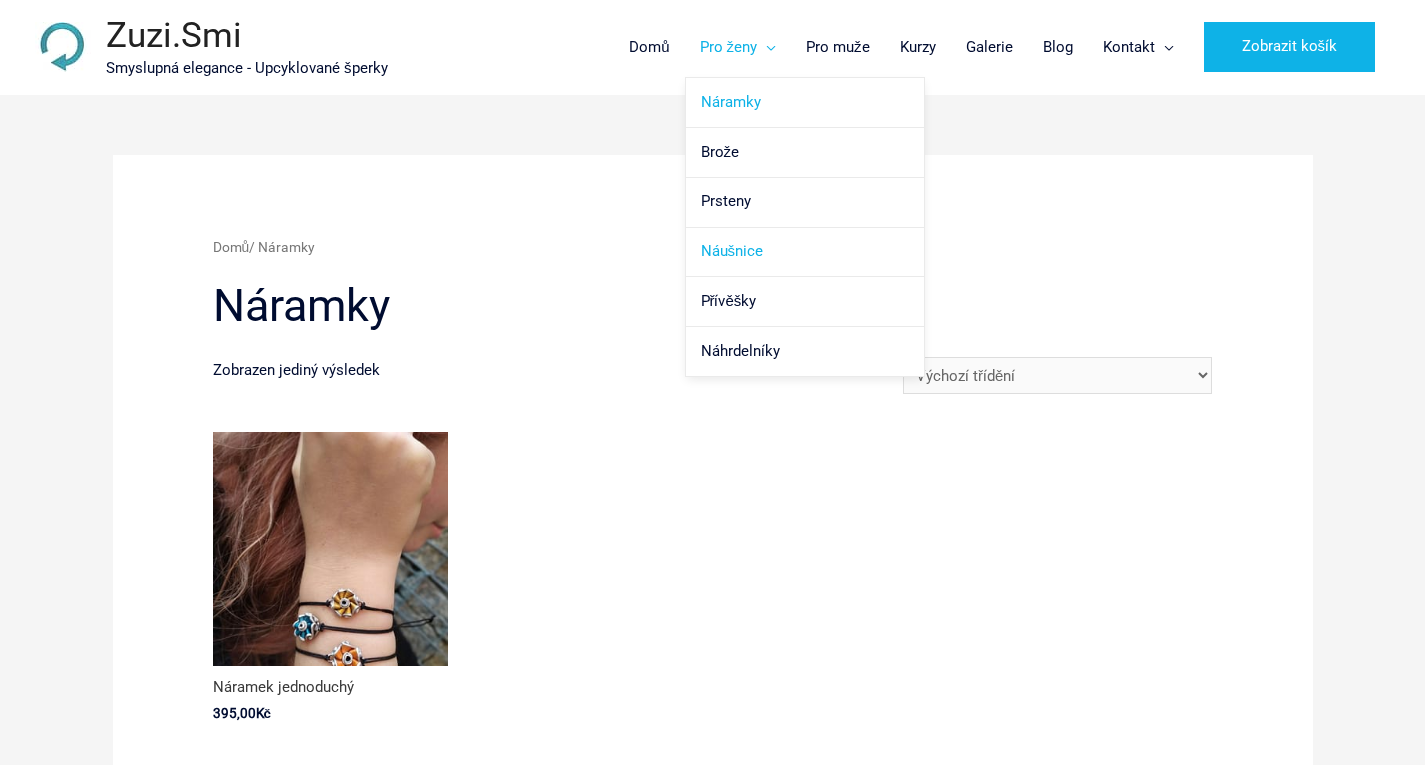 click on "Náušnice" at bounding box center (805, 253) 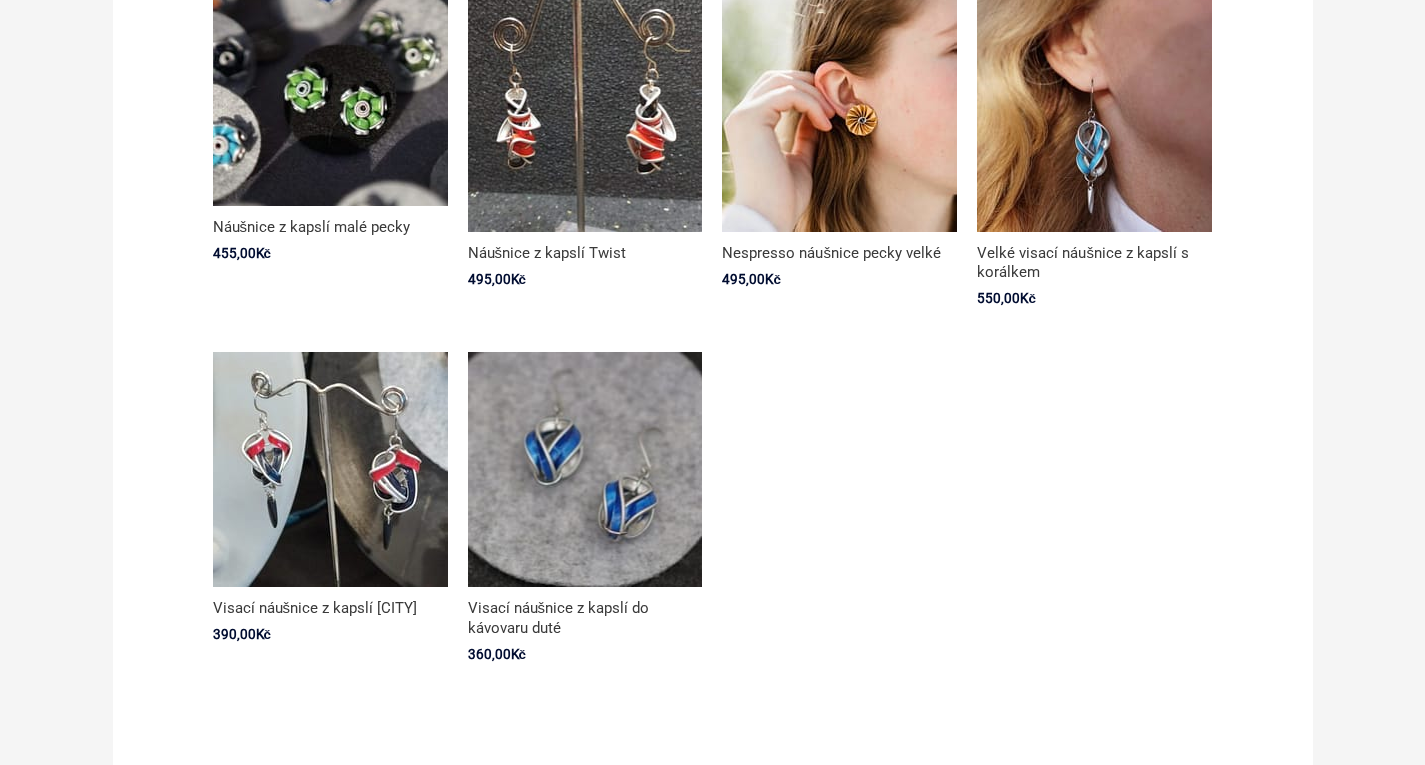 scroll, scrollTop: 1000, scrollLeft: 0, axis: vertical 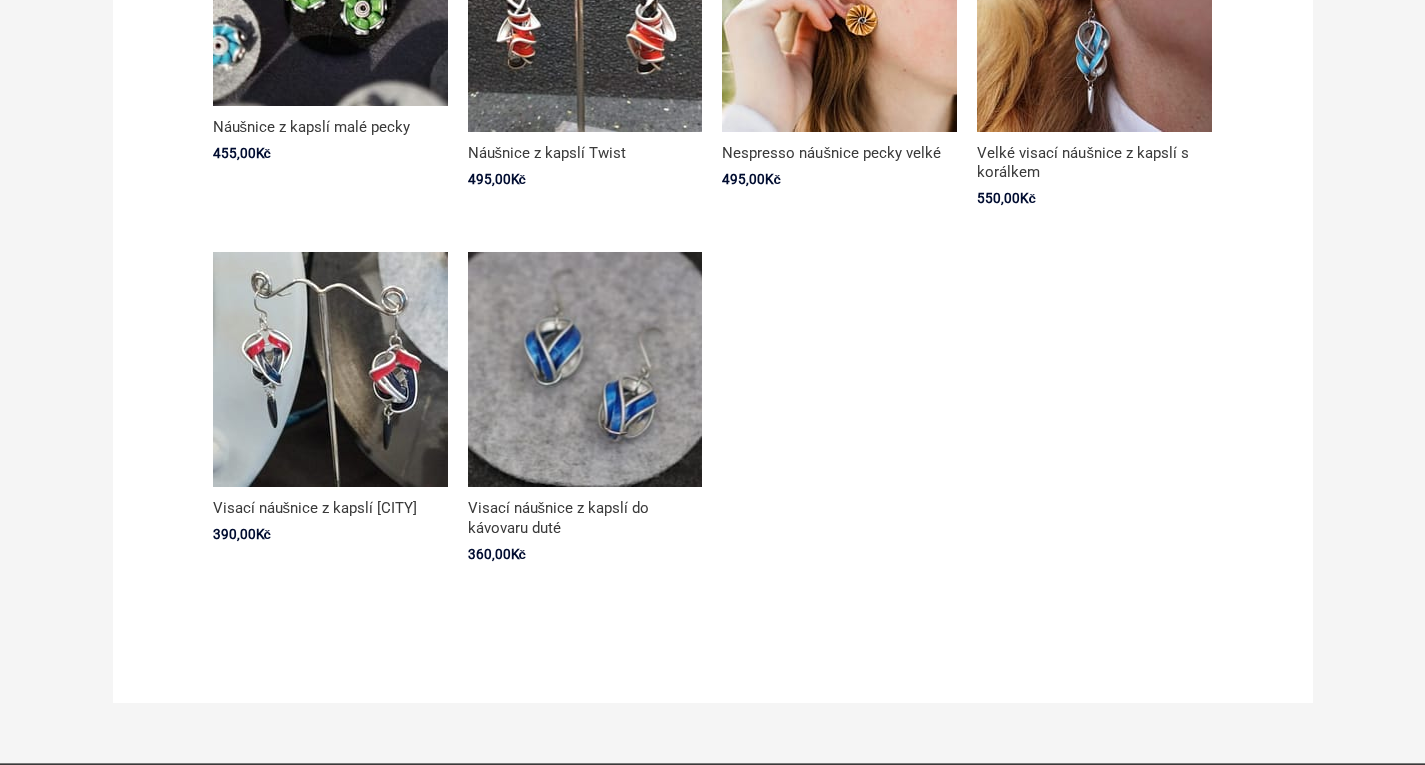 click on "Visací náušnice z kapslí [CITY]" at bounding box center (330, 509) 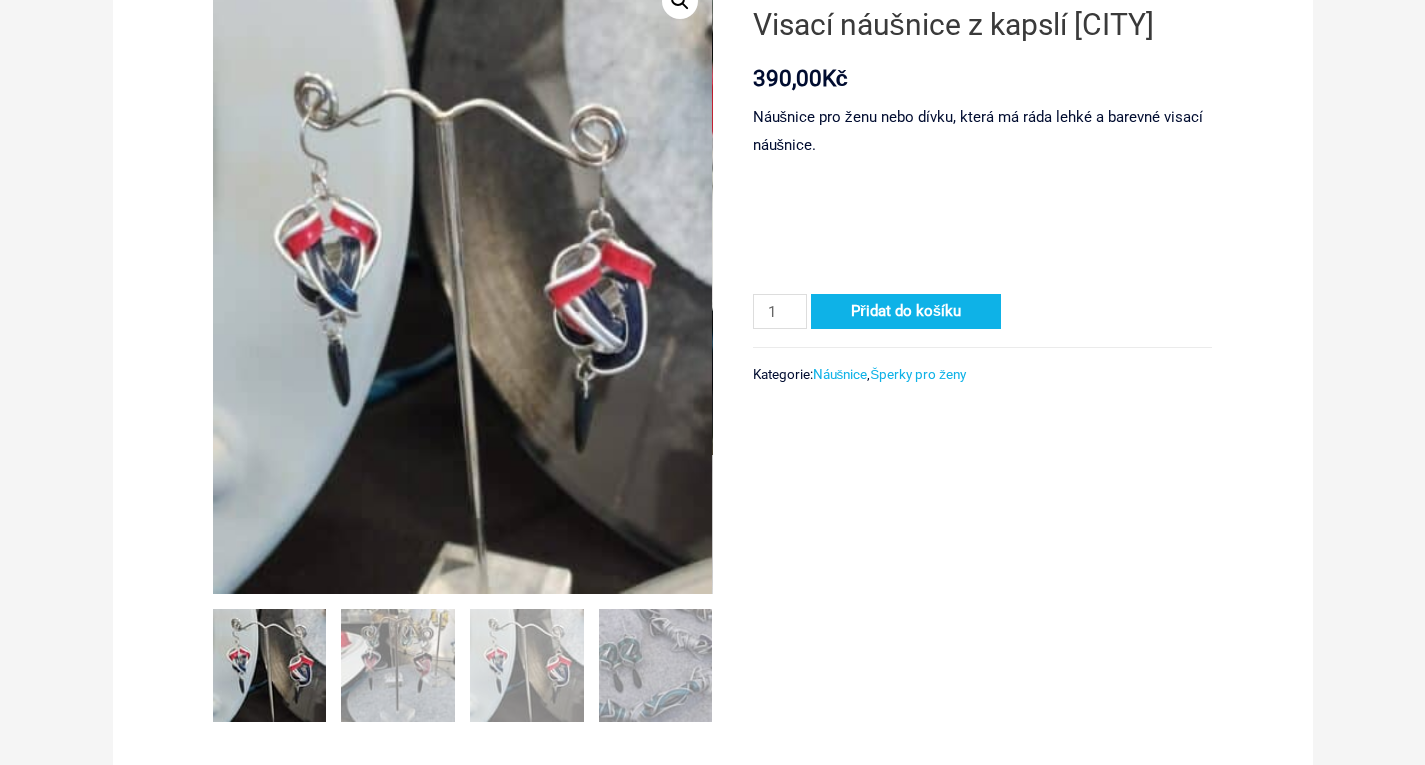 scroll, scrollTop: 400, scrollLeft: 0, axis: vertical 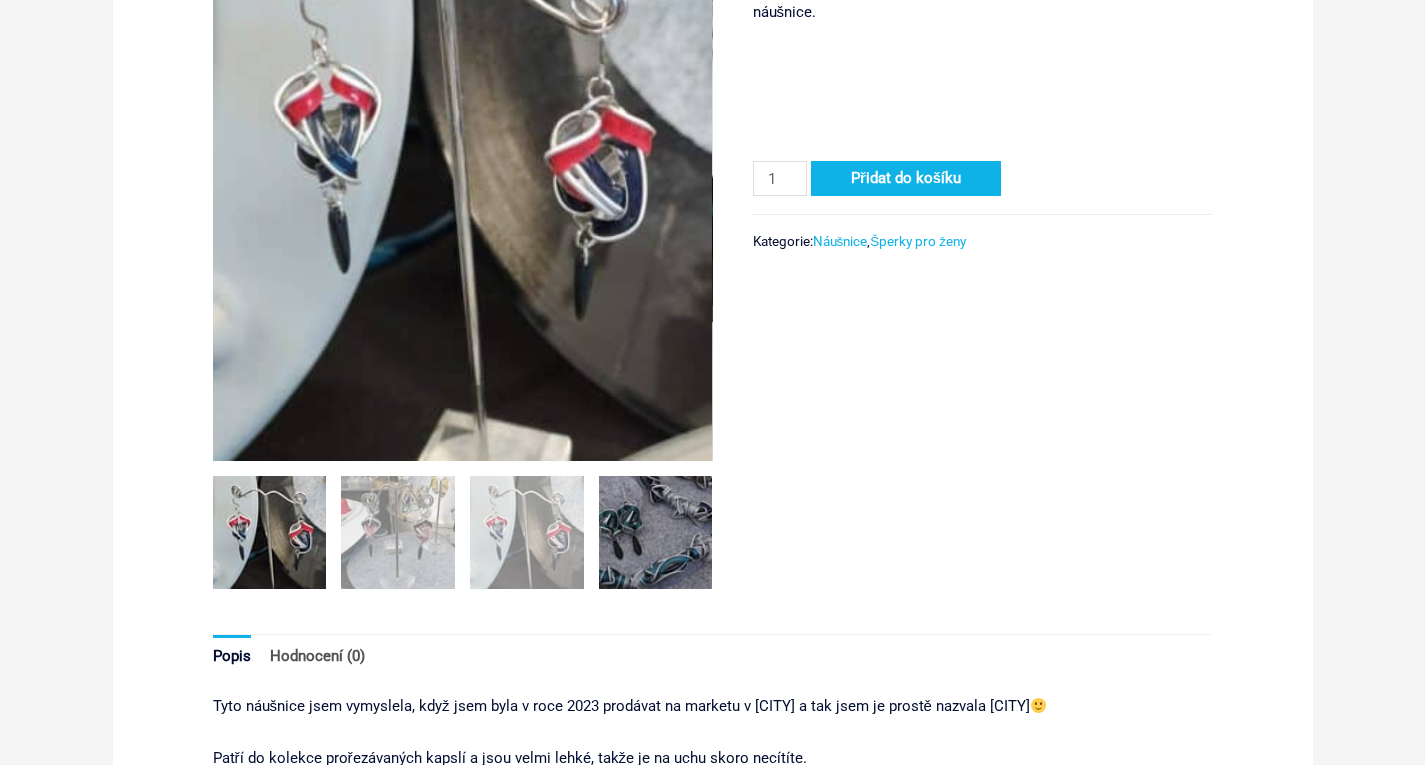 click at bounding box center (656, 533) 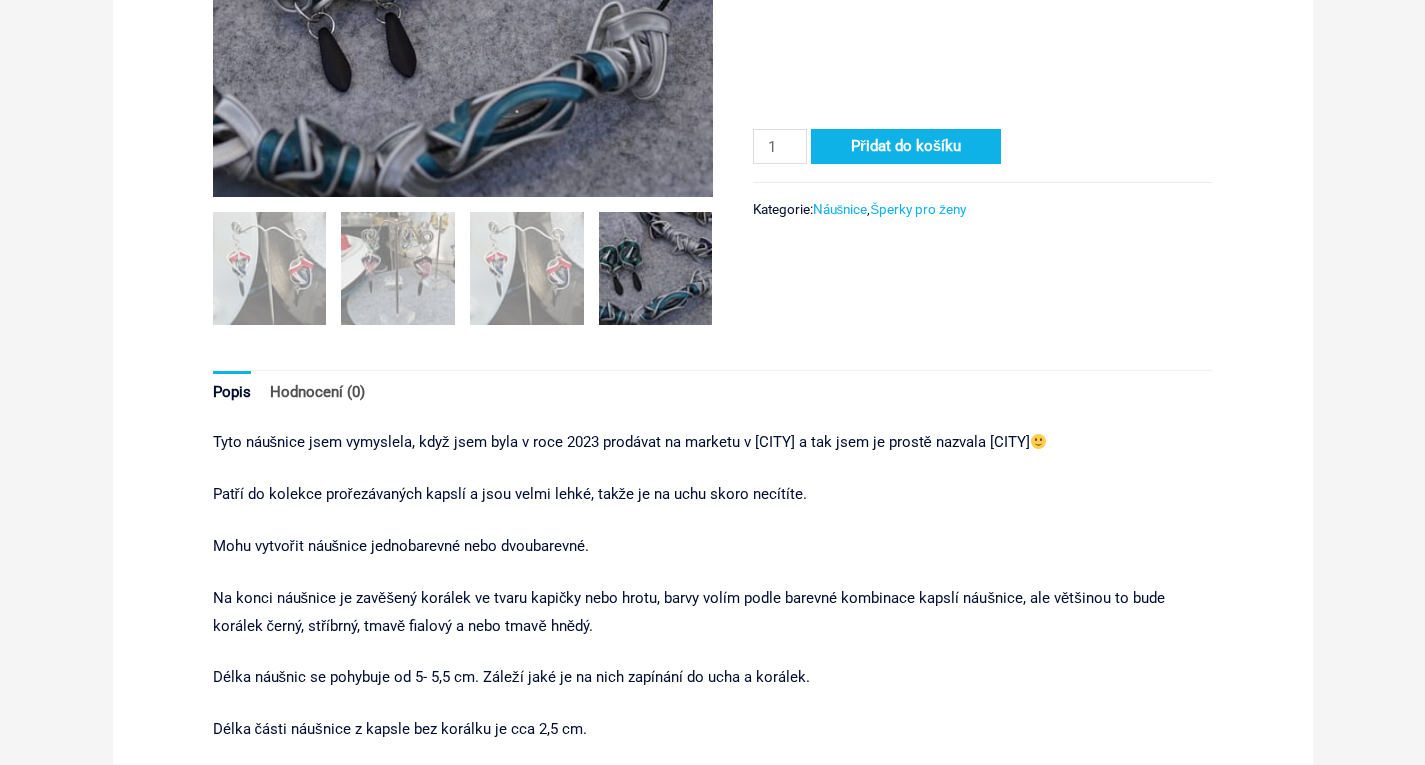 scroll, scrollTop: 0, scrollLeft: 0, axis: both 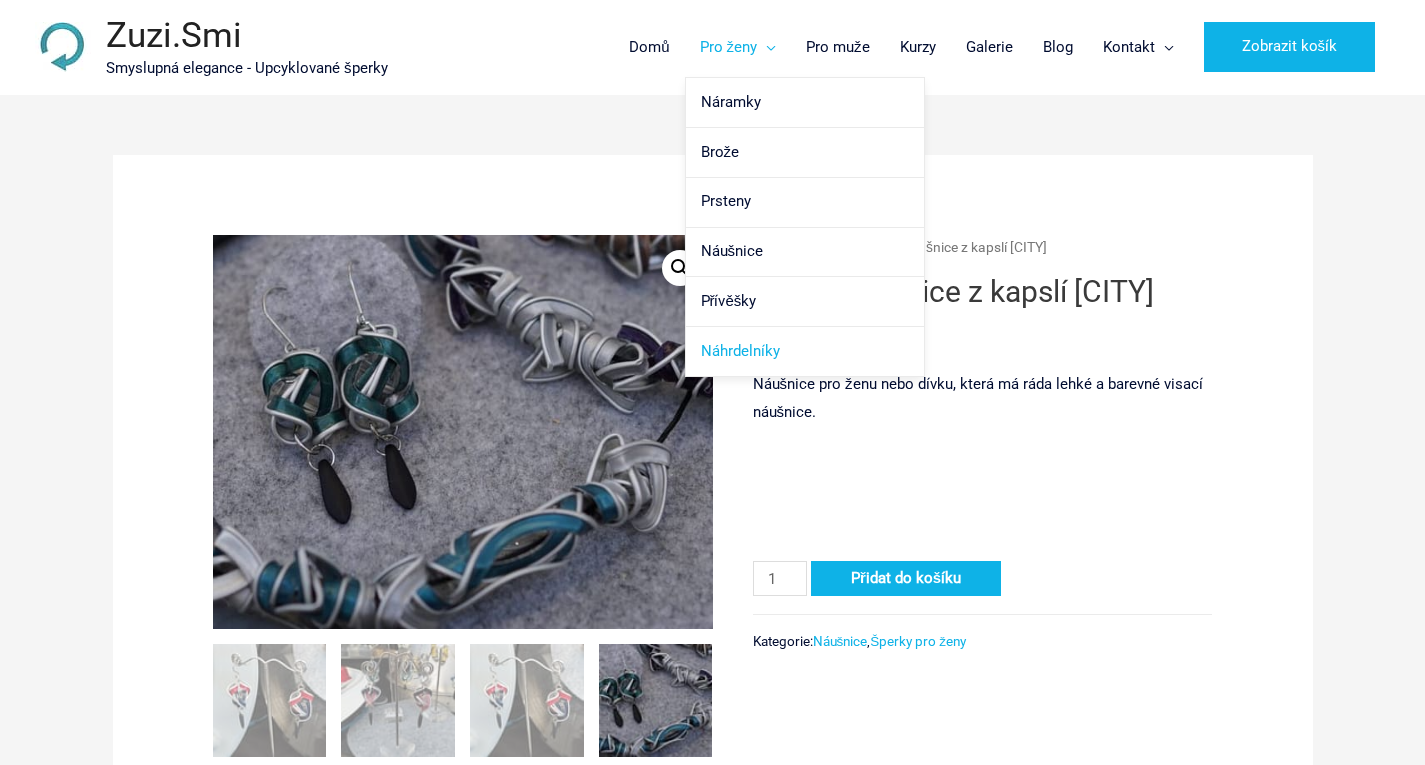 click on "Náhrdelníky" at bounding box center (805, 351) 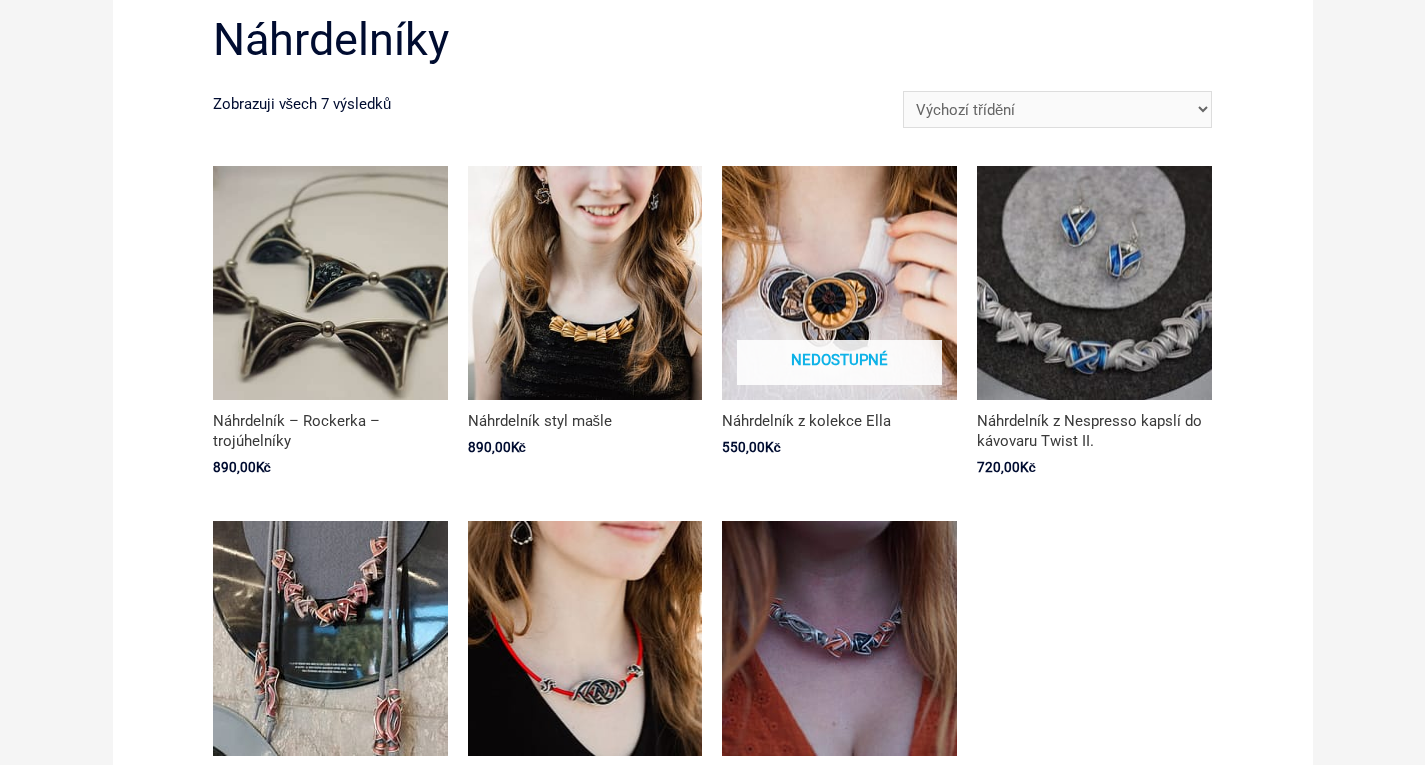 scroll, scrollTop: 300, scrollLeft: 0, axis: vertical 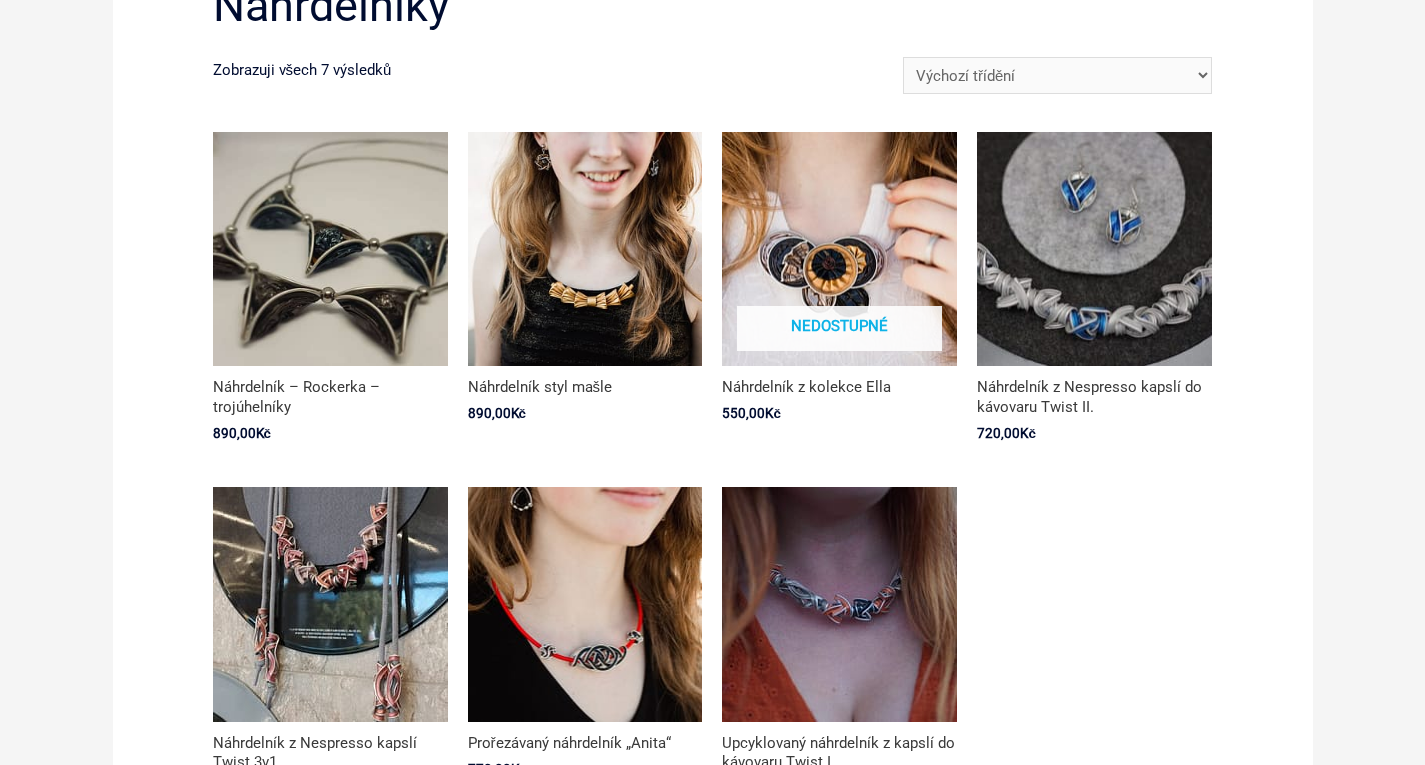 click at bounding box center (1094, 249) 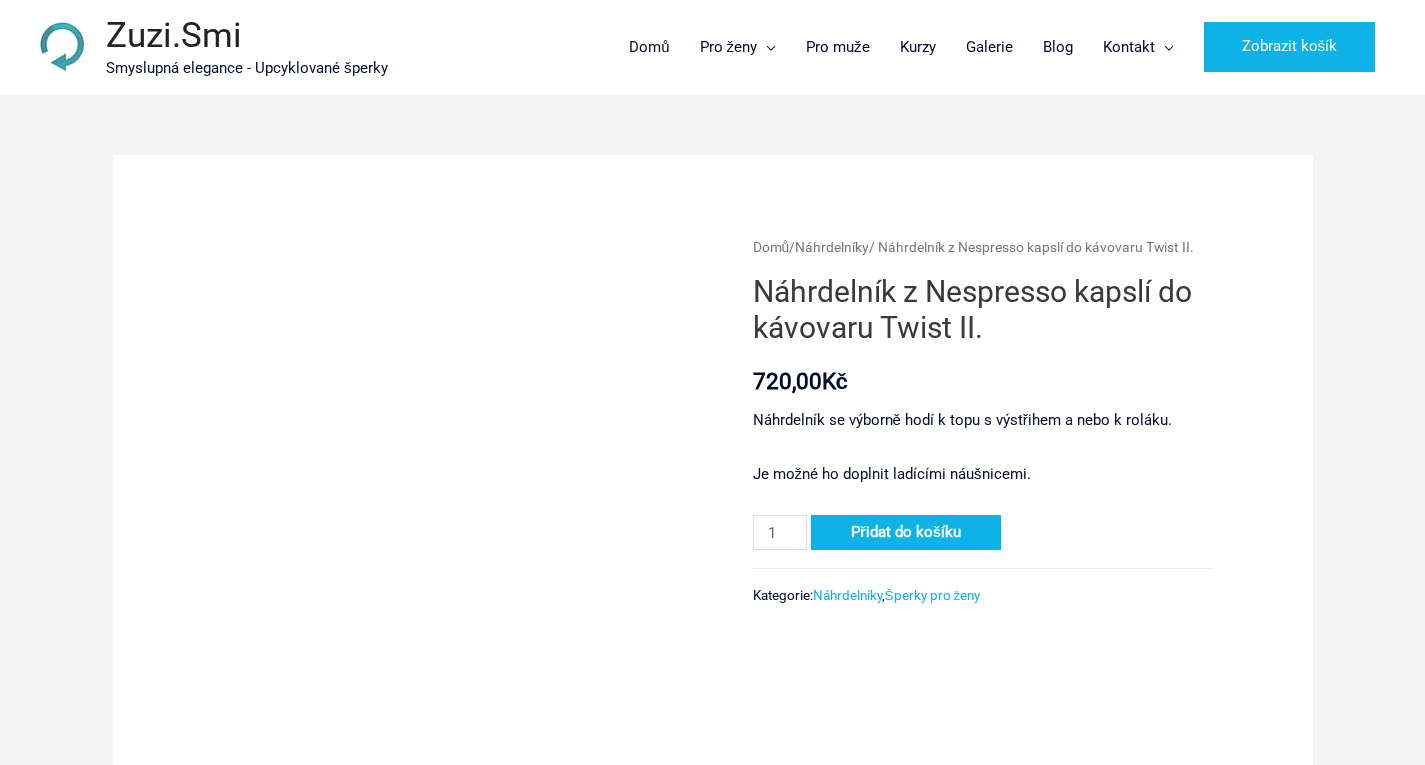 scroll, scrollTop: 0, scrollLeft: 0, axis: both 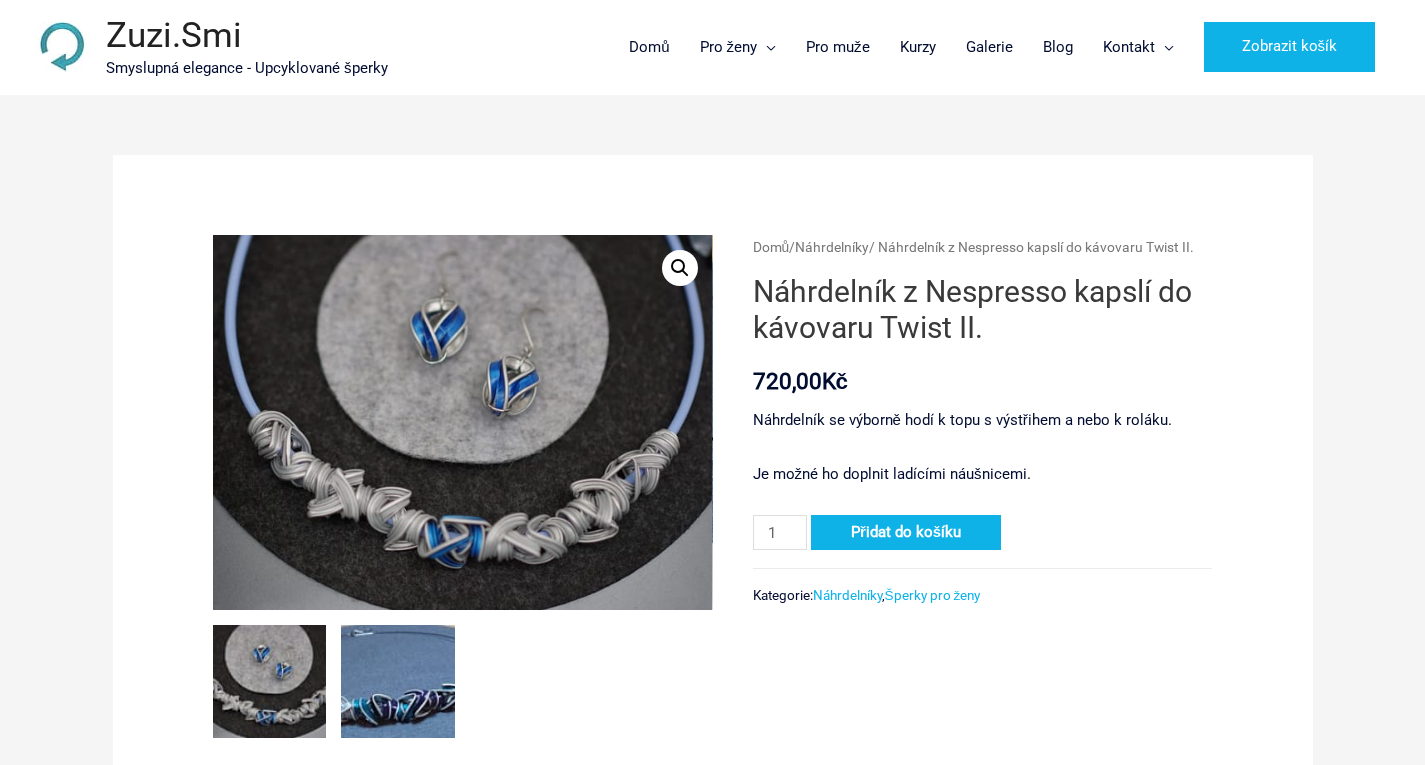 click at bounding box center [398, 682] 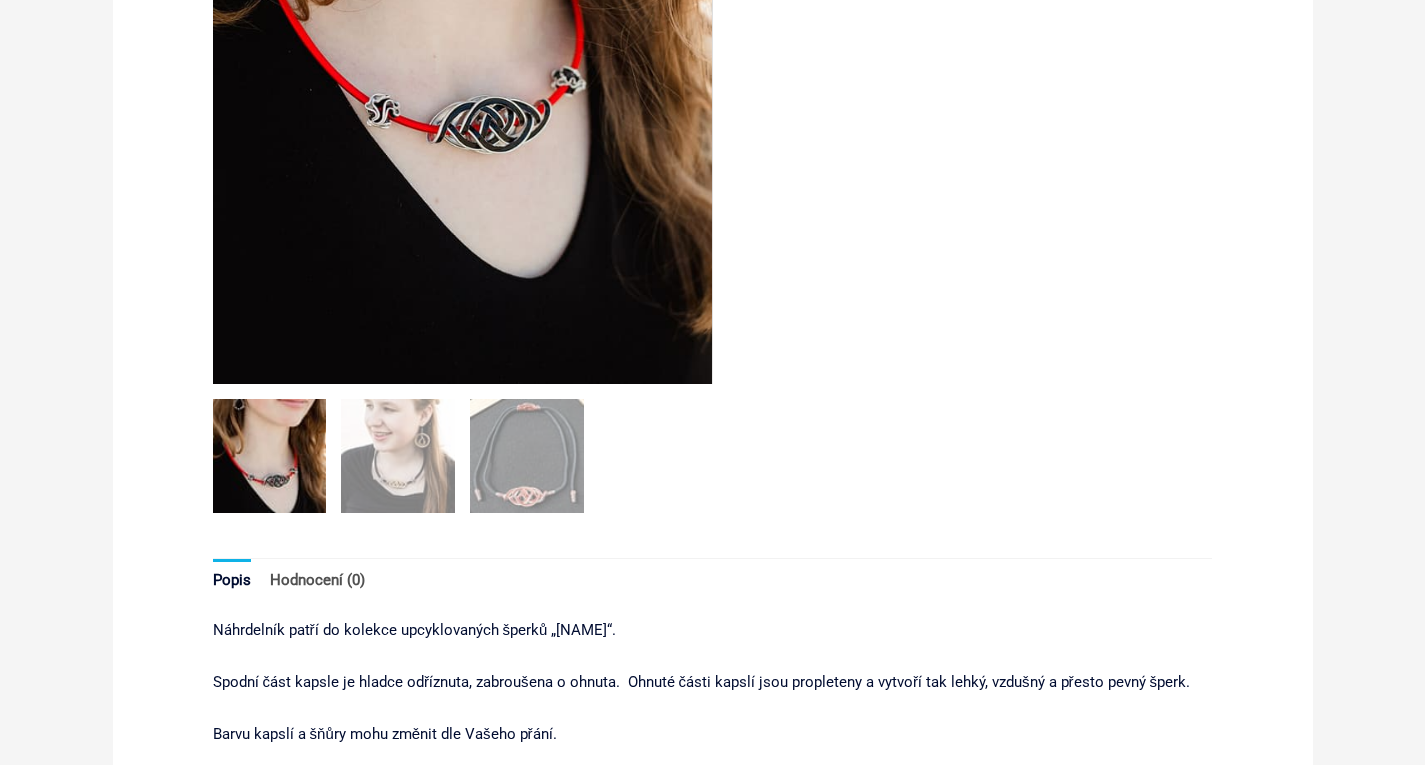 scroll, scrollTop: 700, scrollLeft: 0, axis: vertical 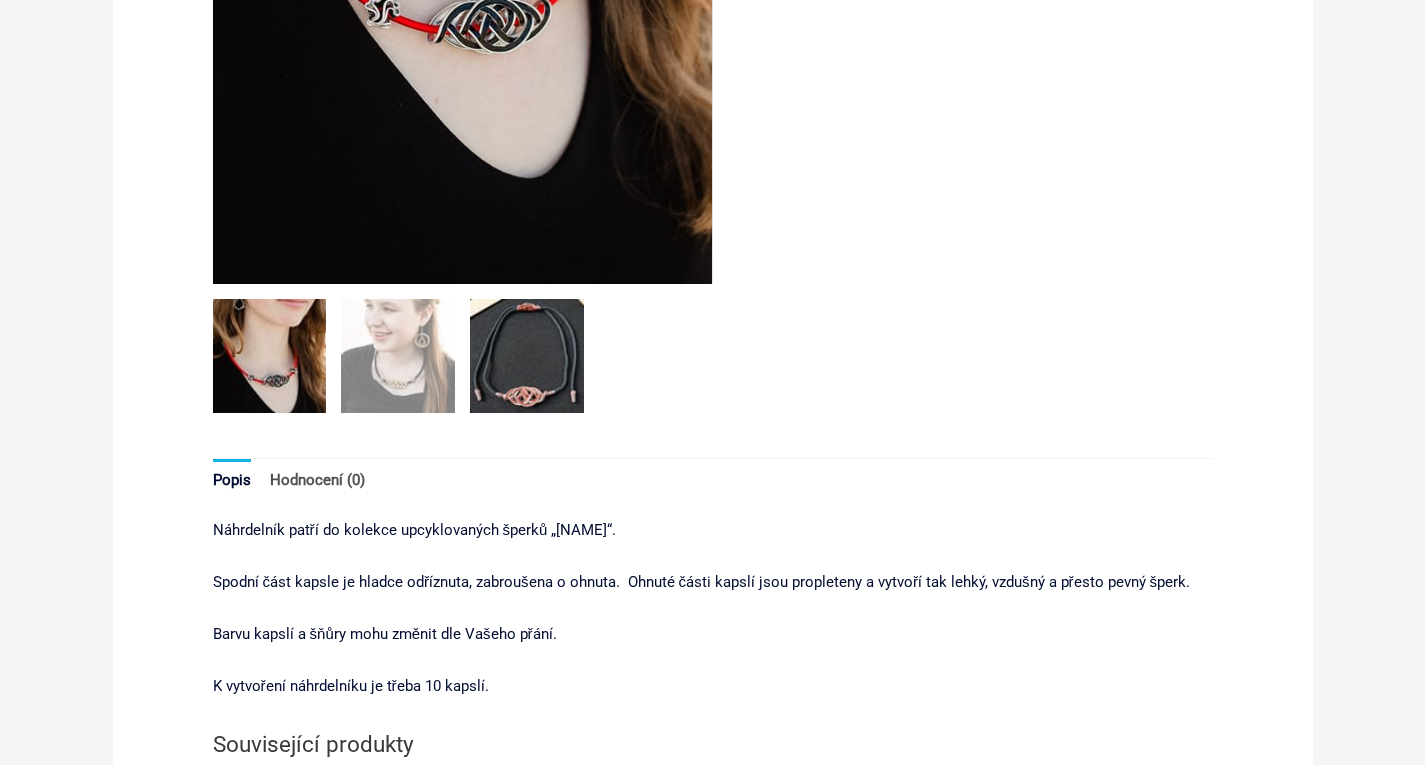 click at bounding box center (527, 356) 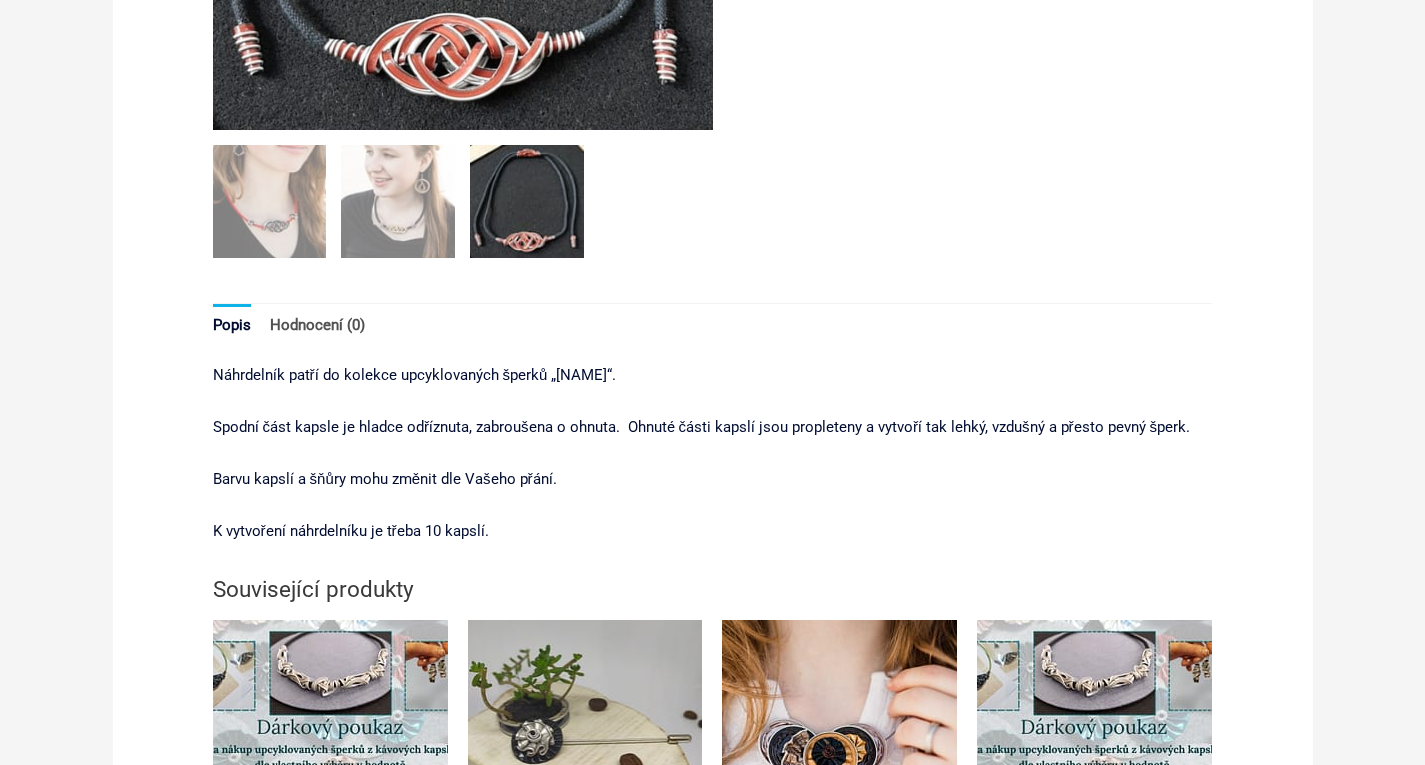scroll, scrollTop: 400, scrollLeft: 0, axis: vertical 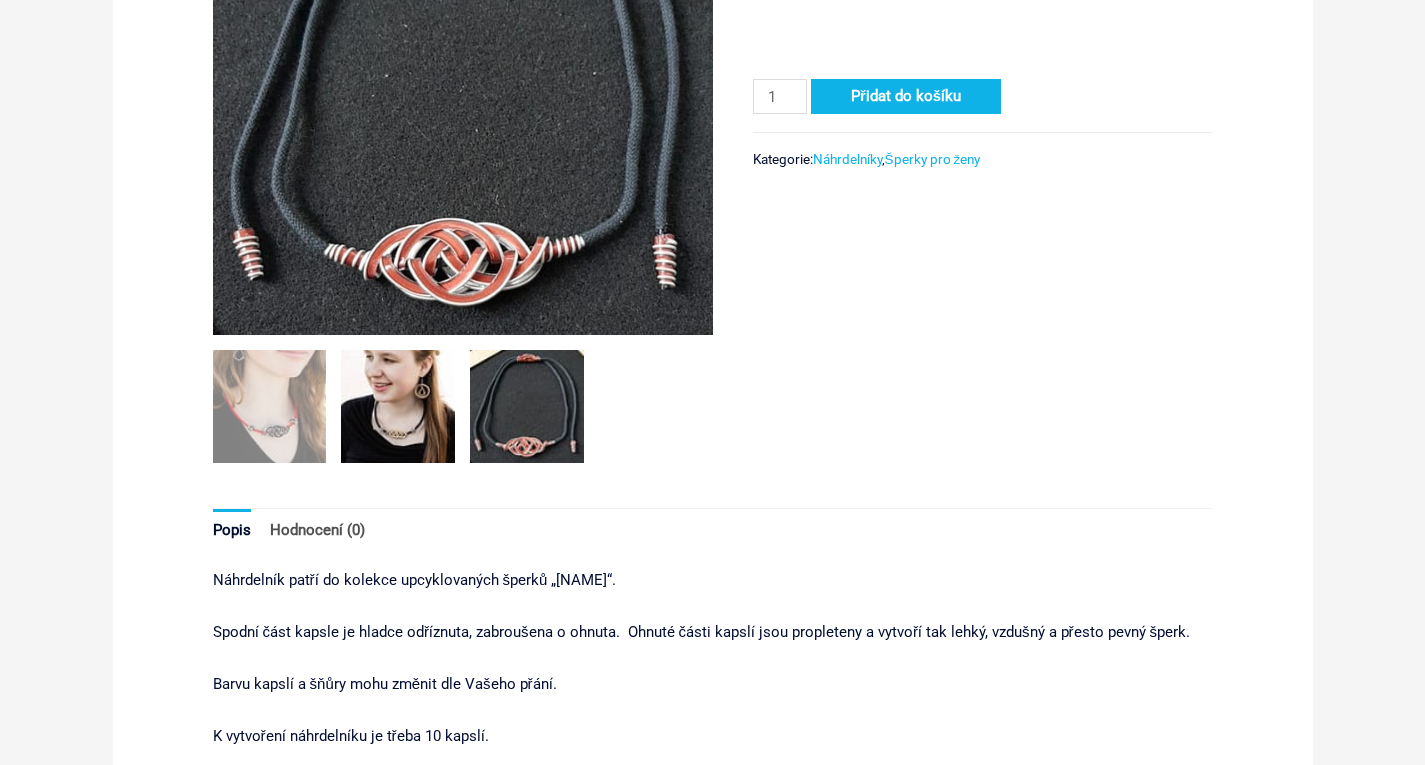 click at bounding box center (398, 407) 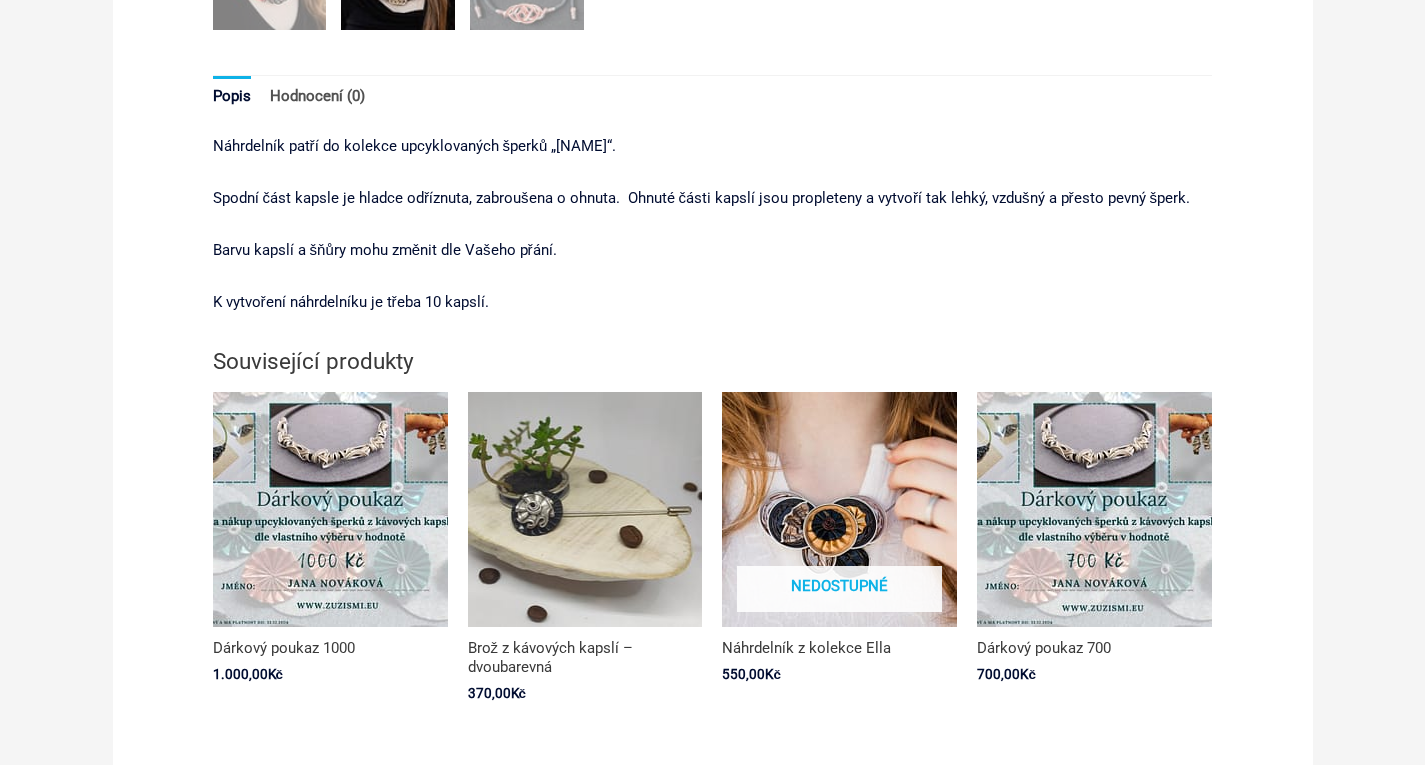 scroll, scrollTop: 700, scrollLeft: 0, axis: vertical 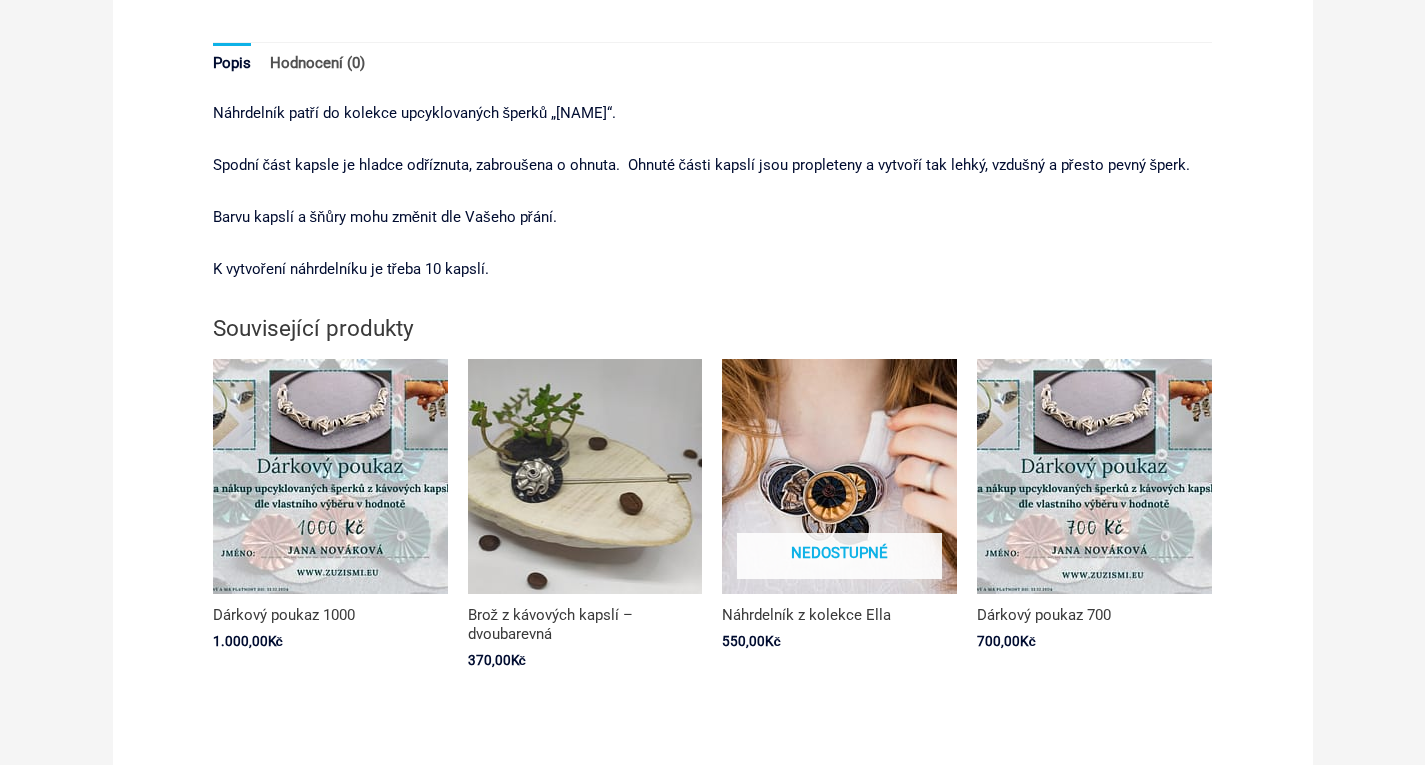 click at bounding box center [330, 476] 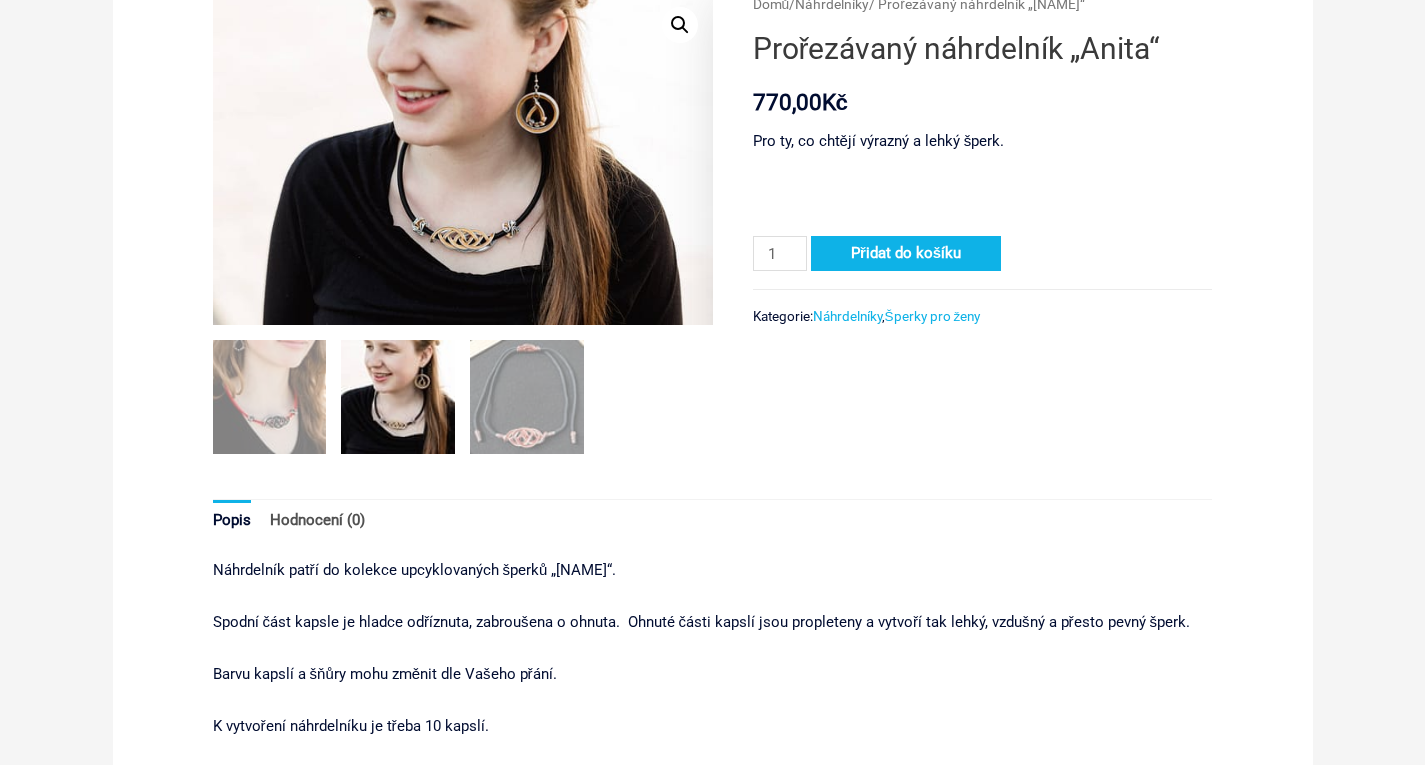 scroll, scrollTop: 208, scrollLeft: 0, axis: vertical 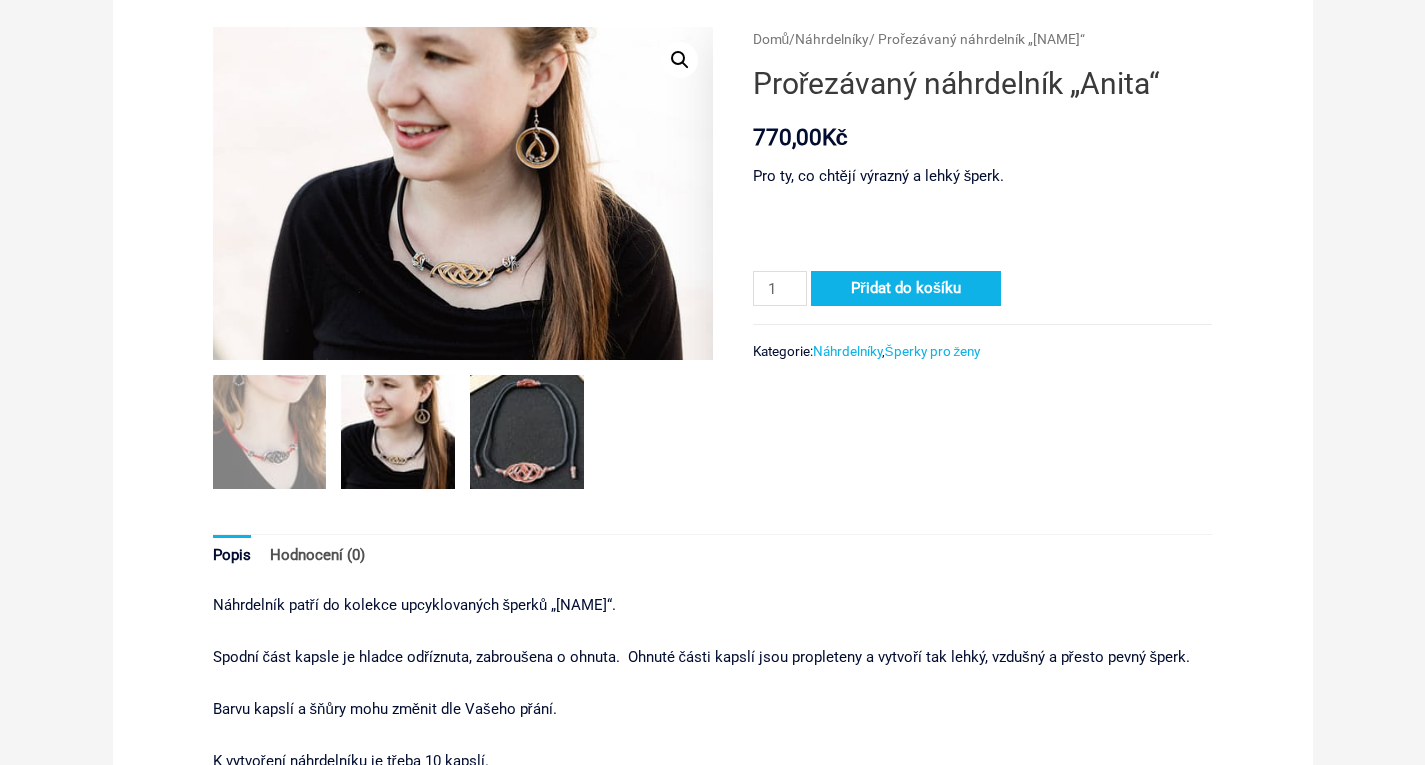 click at bounding box center [527, 432] 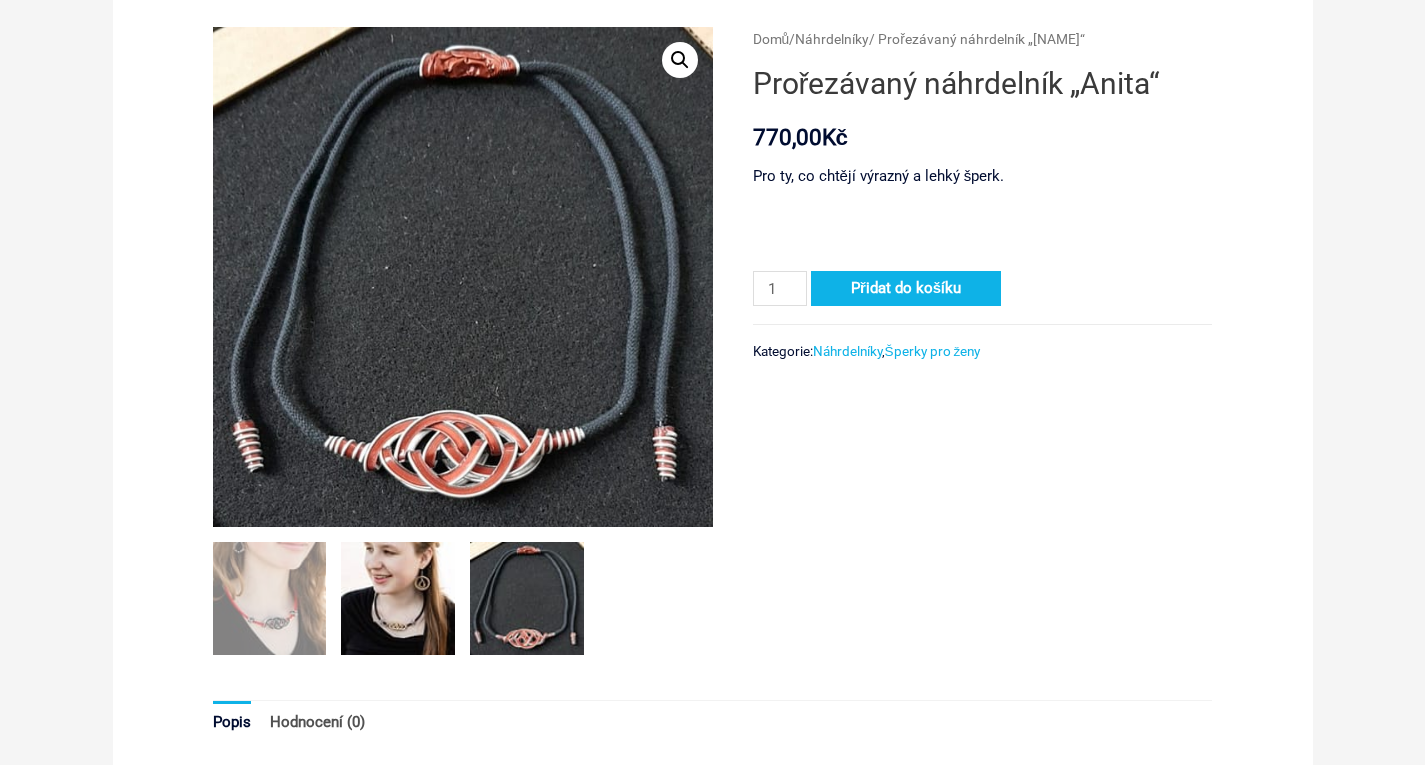 click at bounding box center [398, 599] 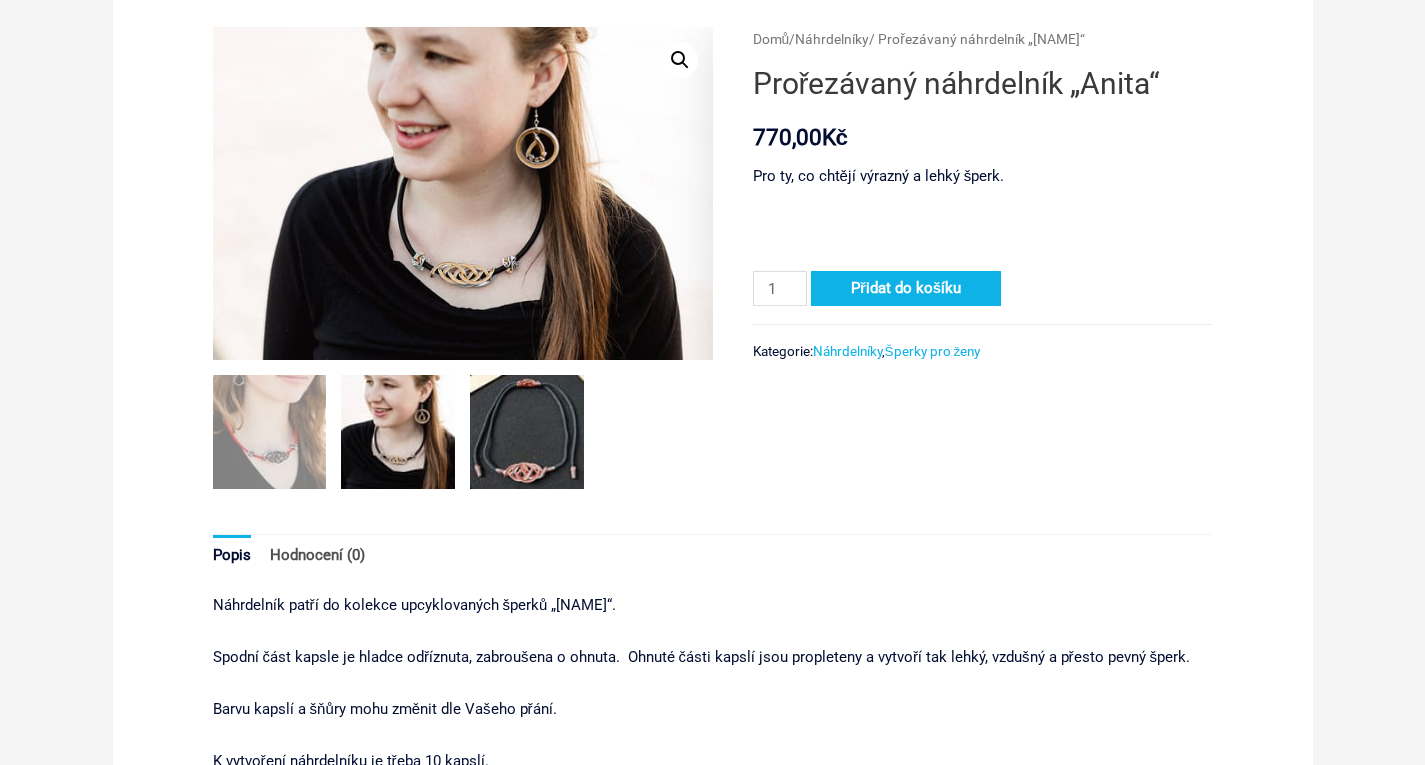 click at bounding box center [527, 432] 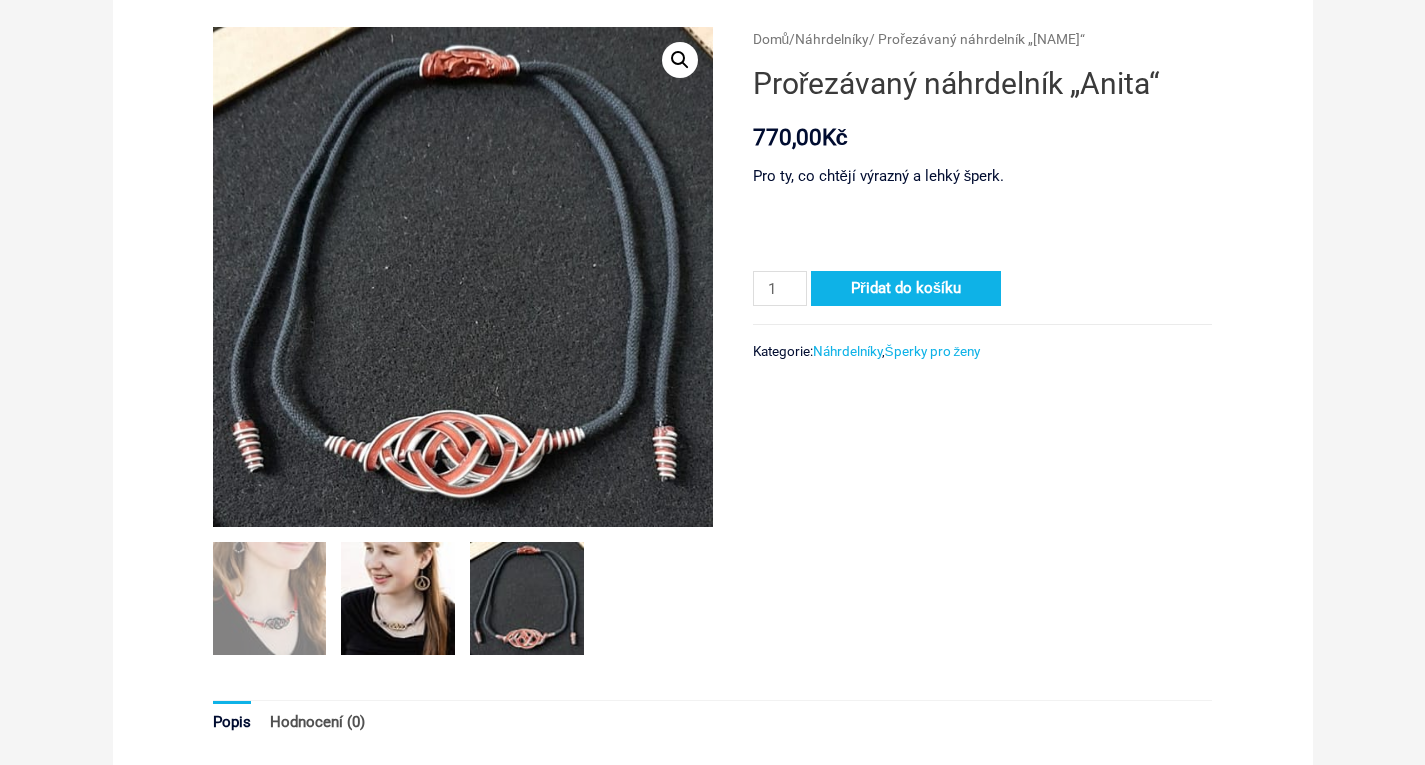 click at bounding box center [398, 599] 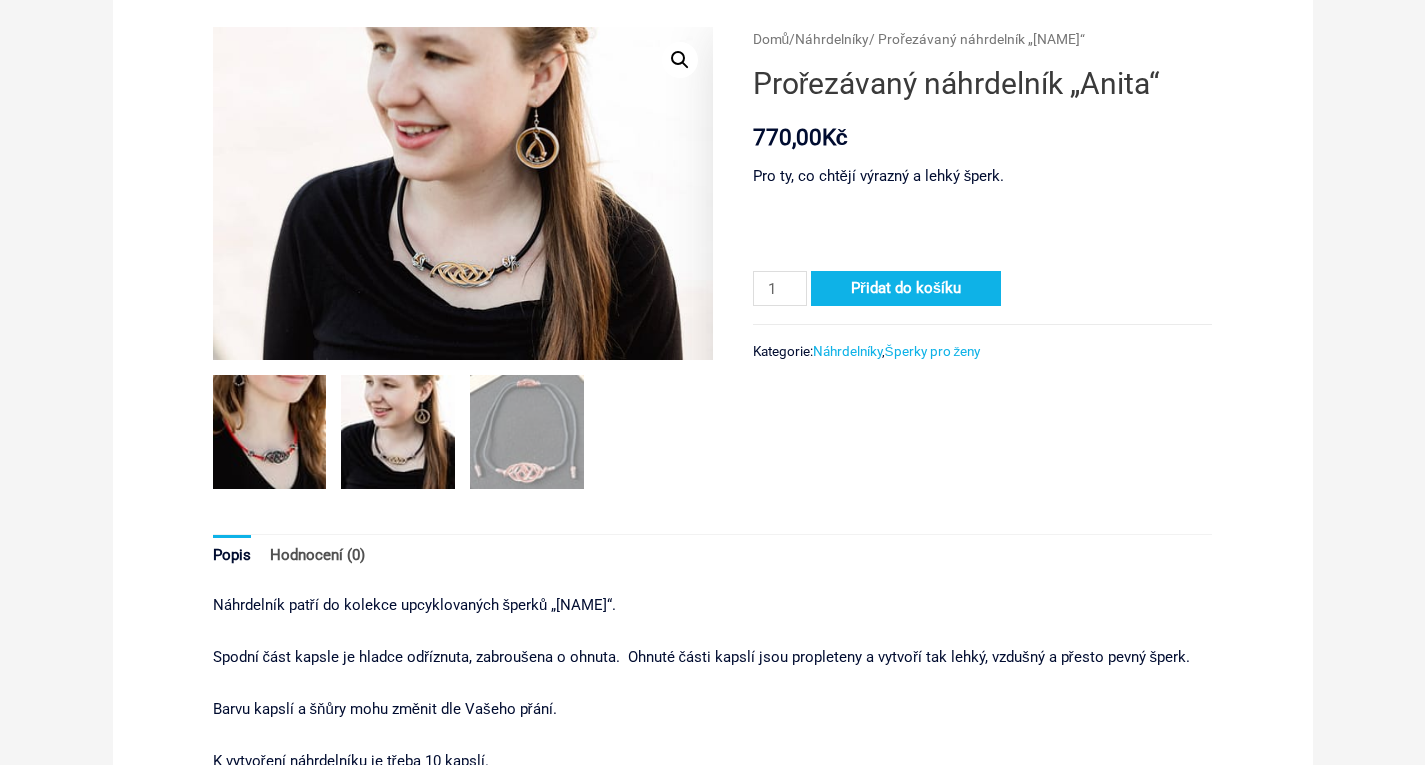 click at bounding box center (270, 432) 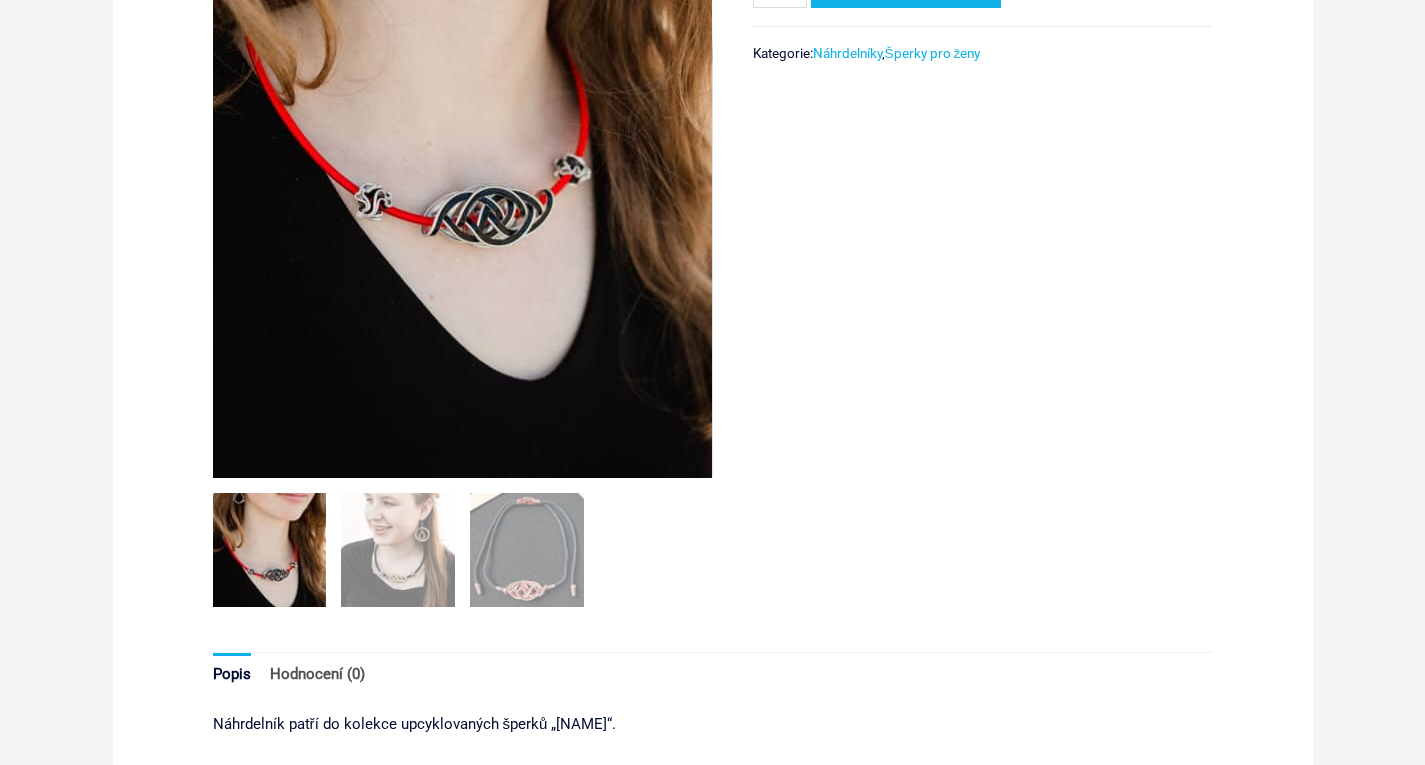 scroll, scrollTop: 508, scrollLeft: 0, axis: vertical 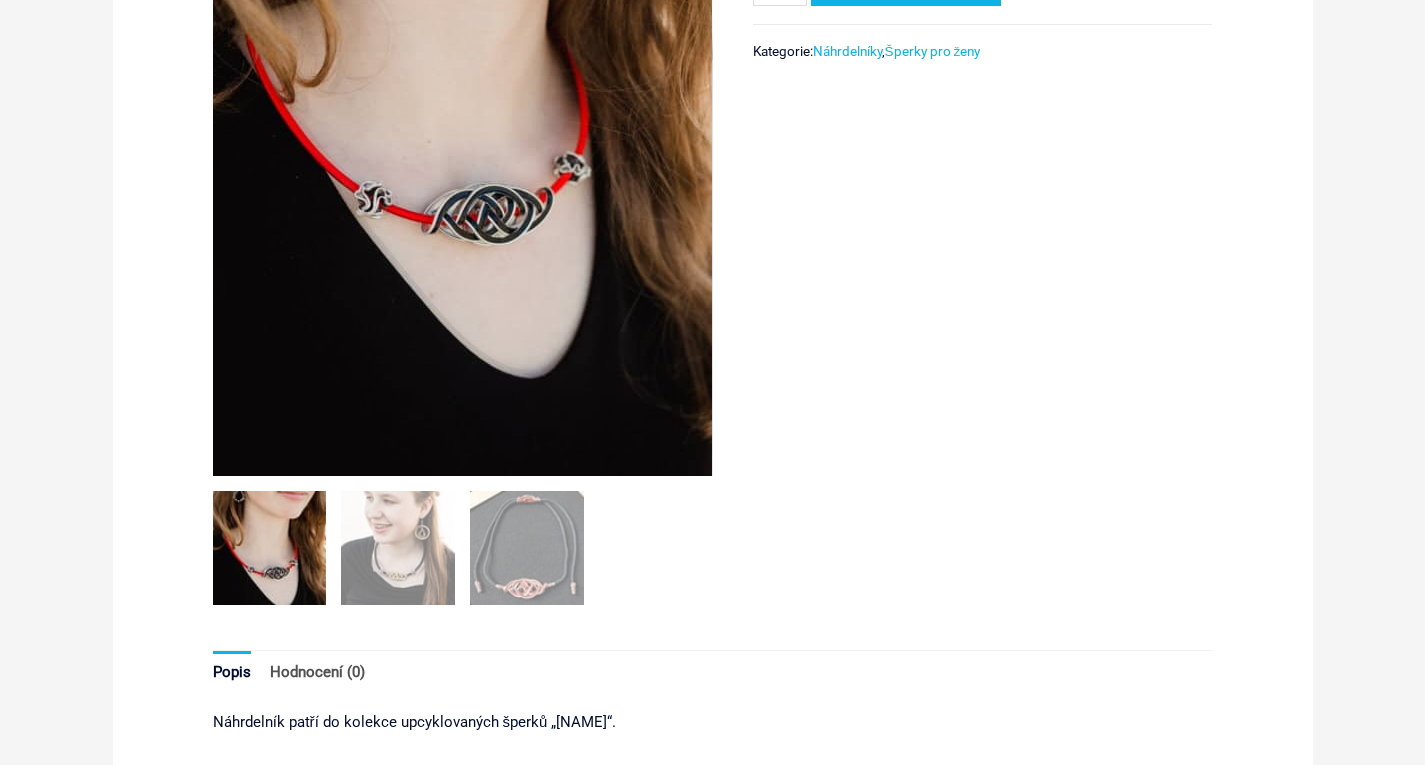 click at bounding box center [527, 548] 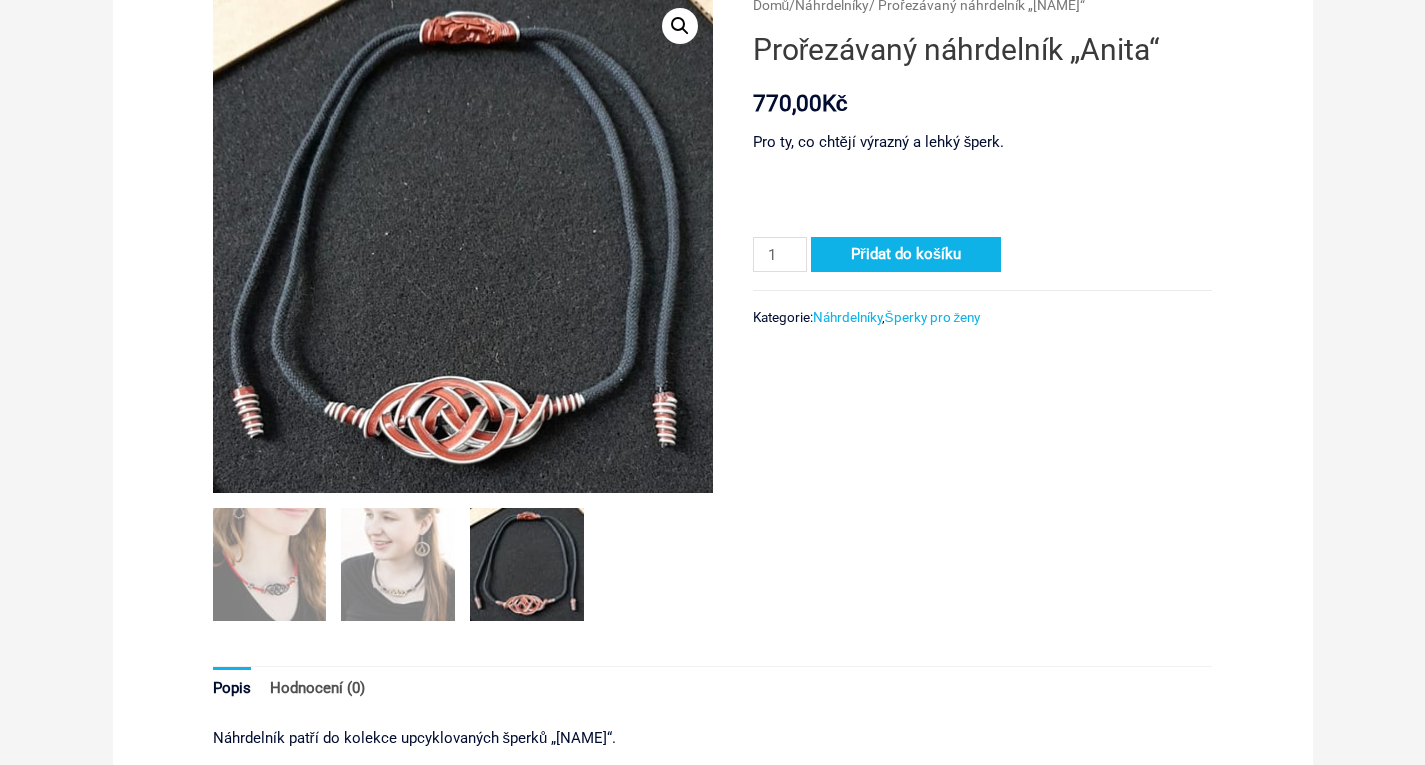 scroll, scrollTop: 208, scrollLeft: 0, axis: vertical 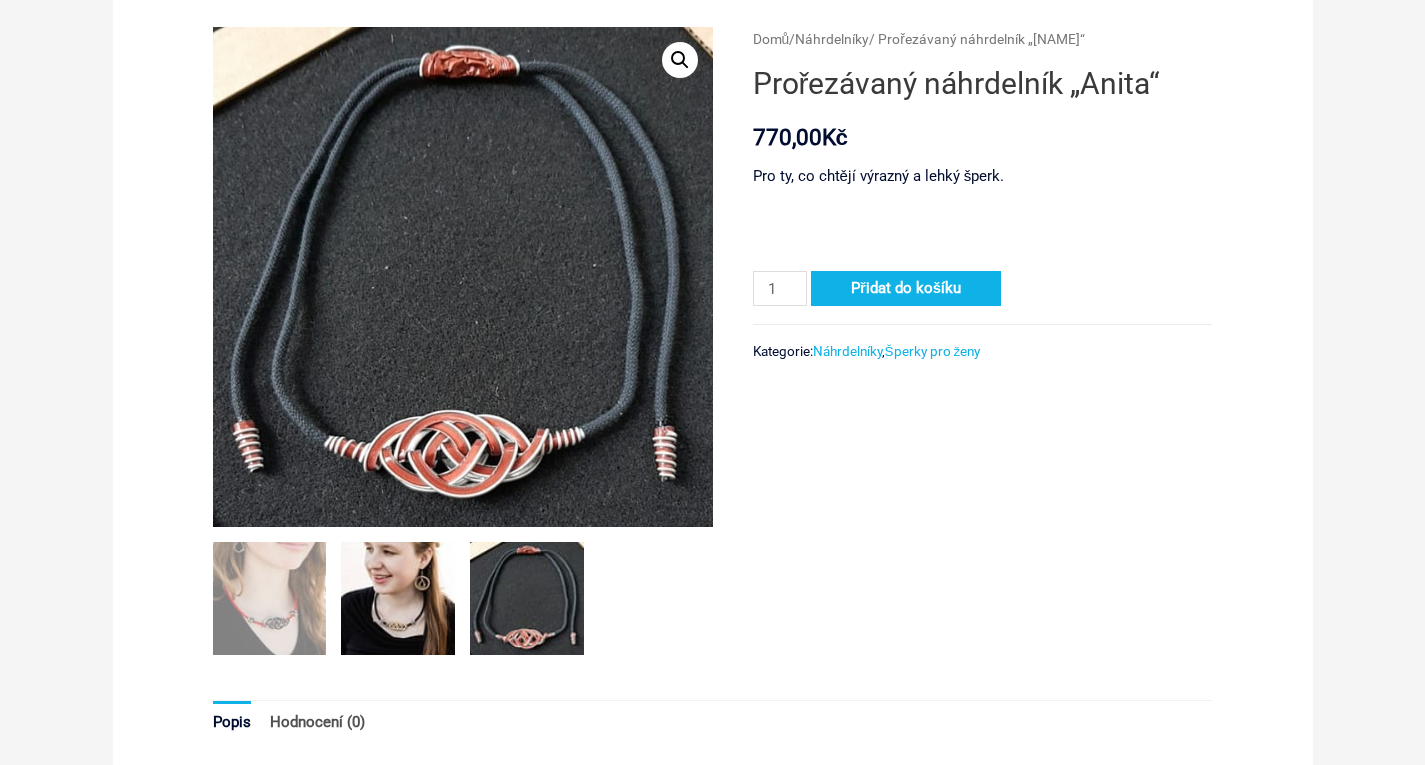 click at bounding box center [398, 599] 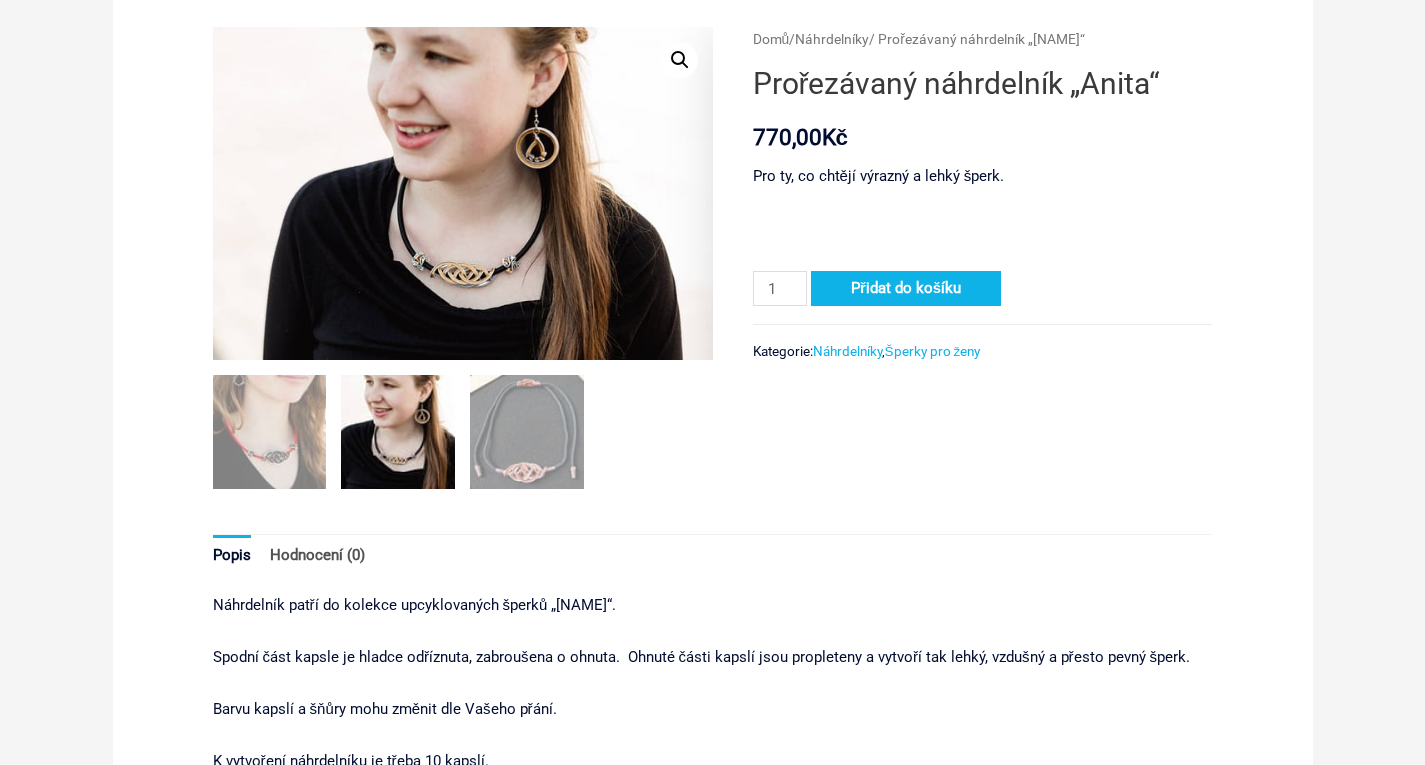 scroll, scrollTop: 108, scrollLeft: 0, axis: vertical 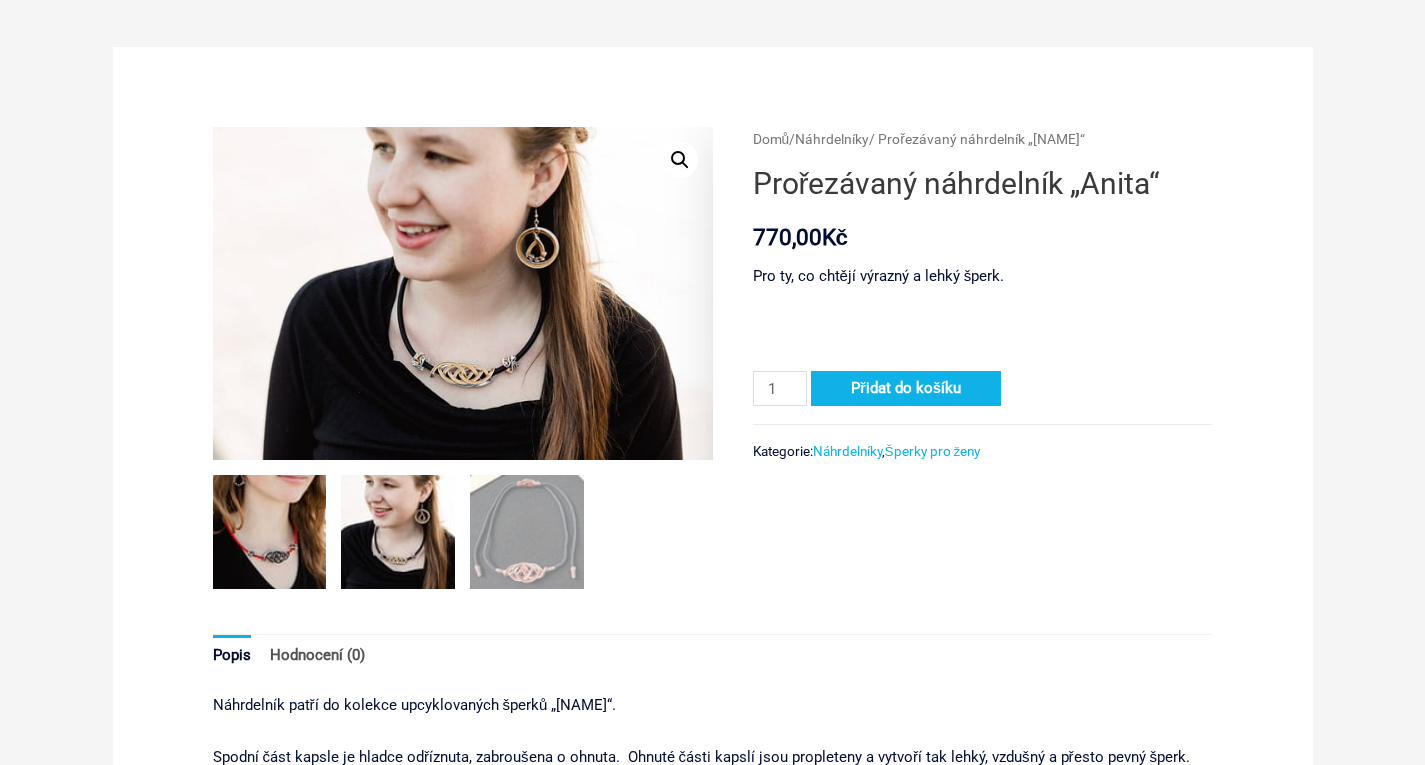 click at bounding box center [270, 532] 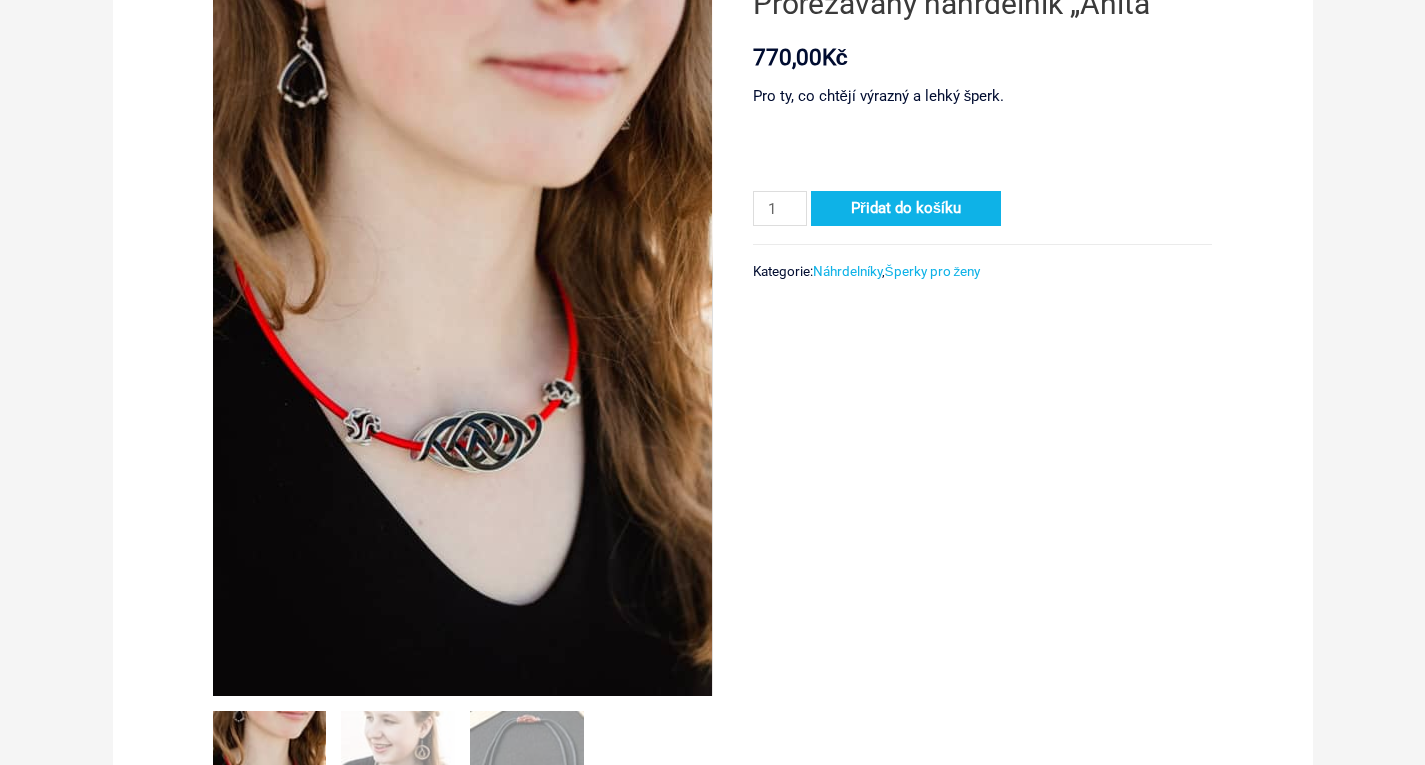 scroll, scrollTop: 308, scrollLeft: 0, axis: vertical 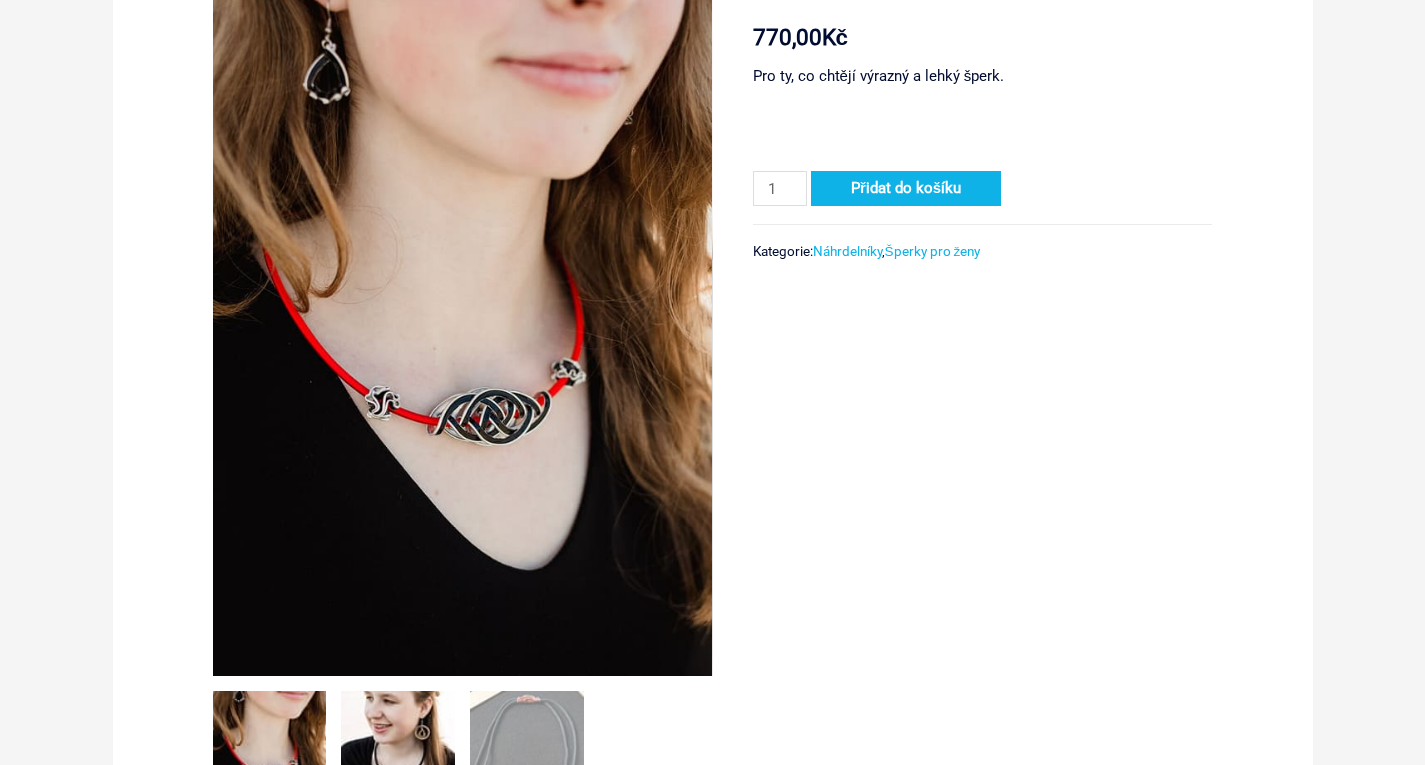 click at bounding box center (398, 748) 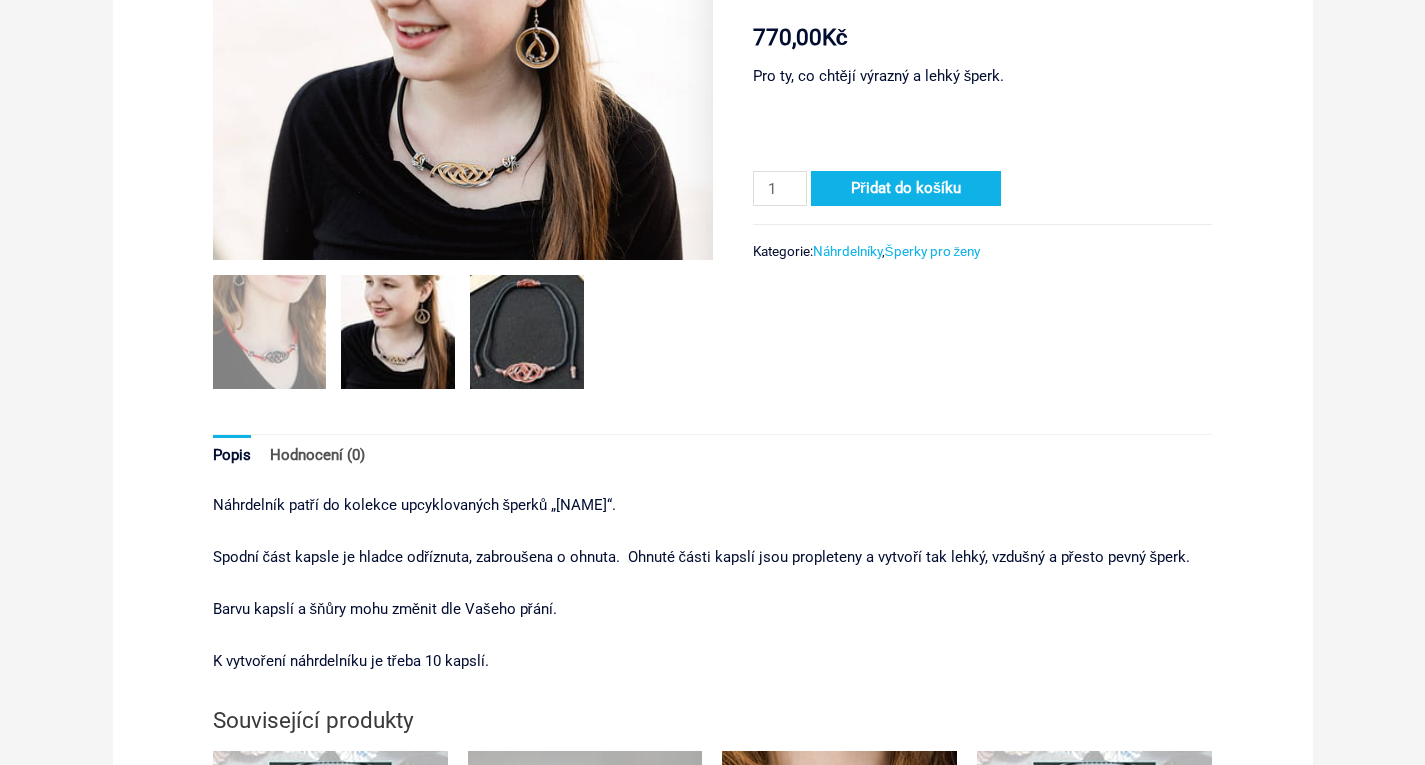 click at bounding box center [527, 332] 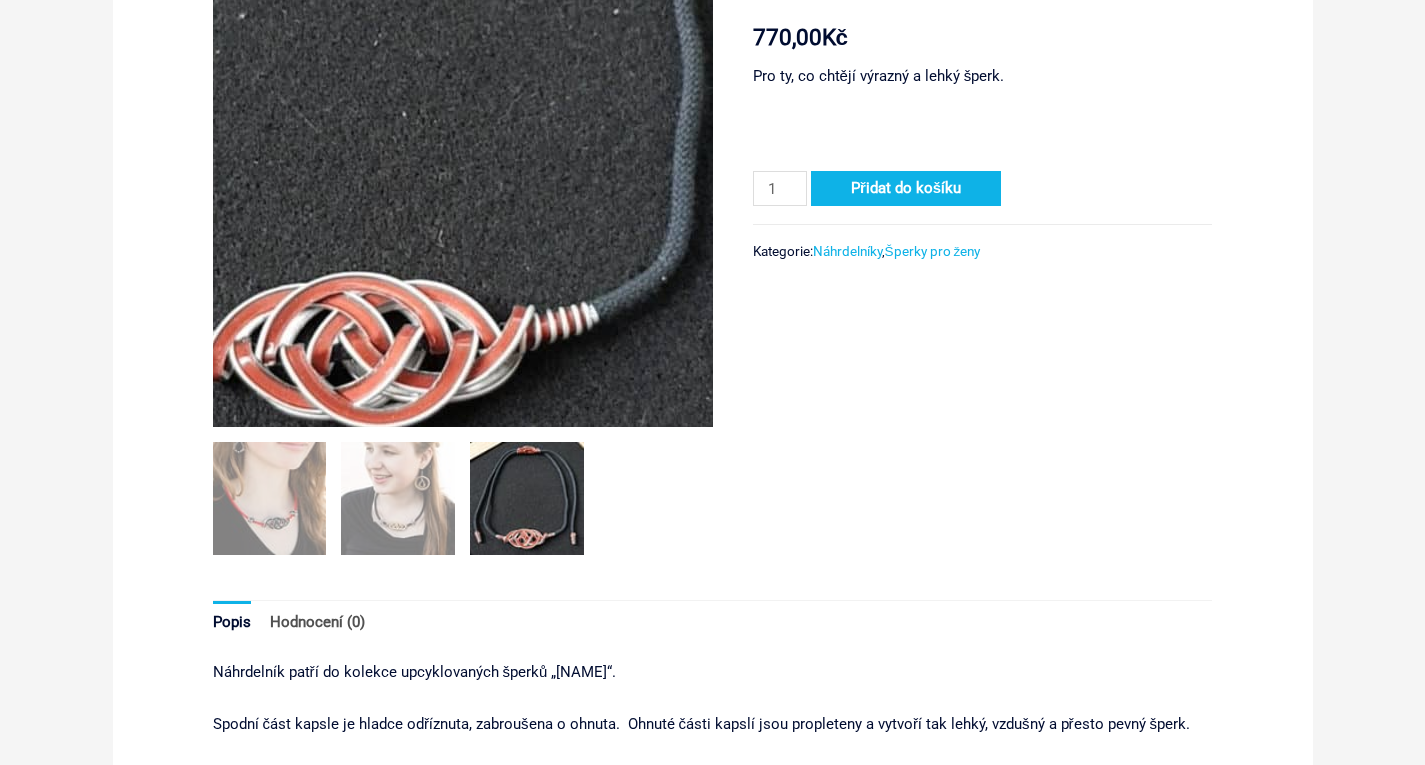 scroll, scrollTop: 108, scrollLeft: 0, axis: vertical 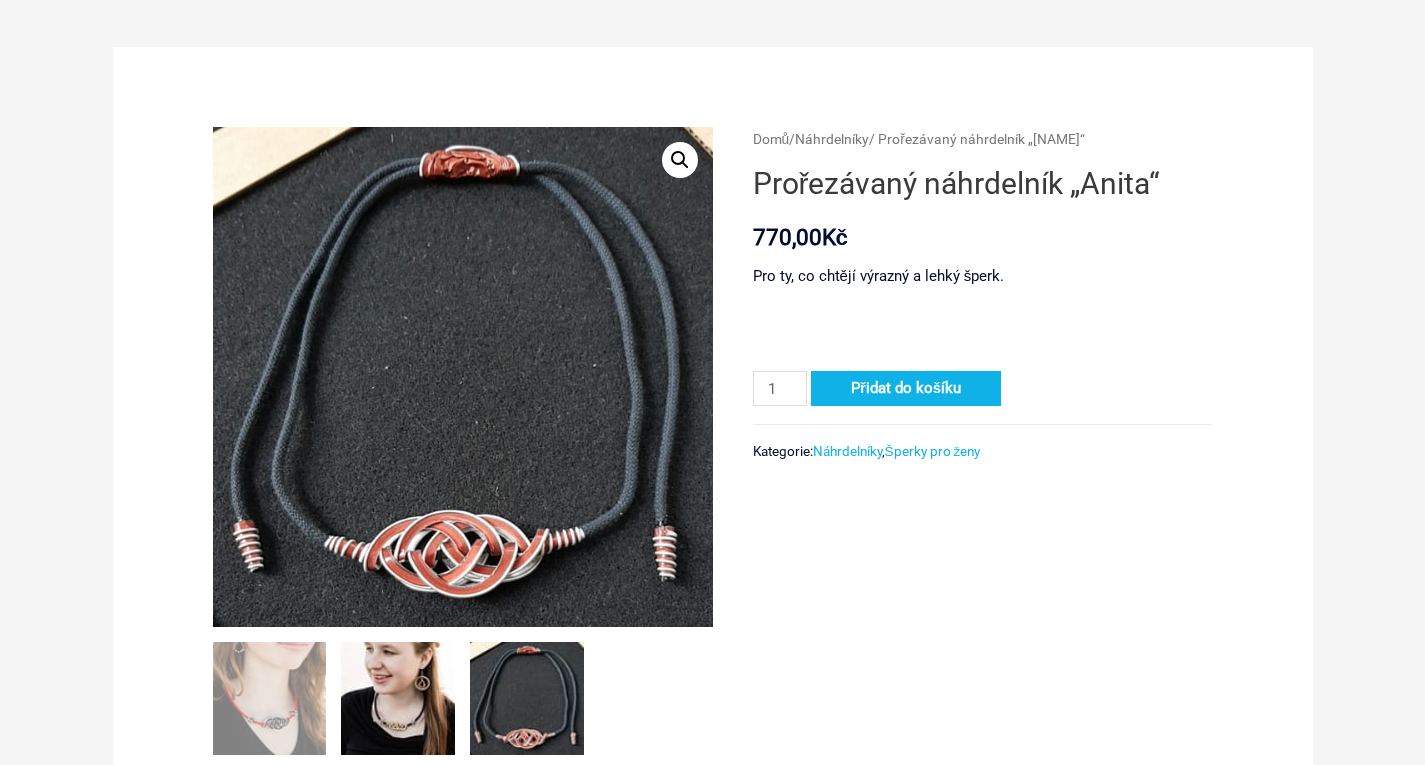 click at bounding box center (398, 699) 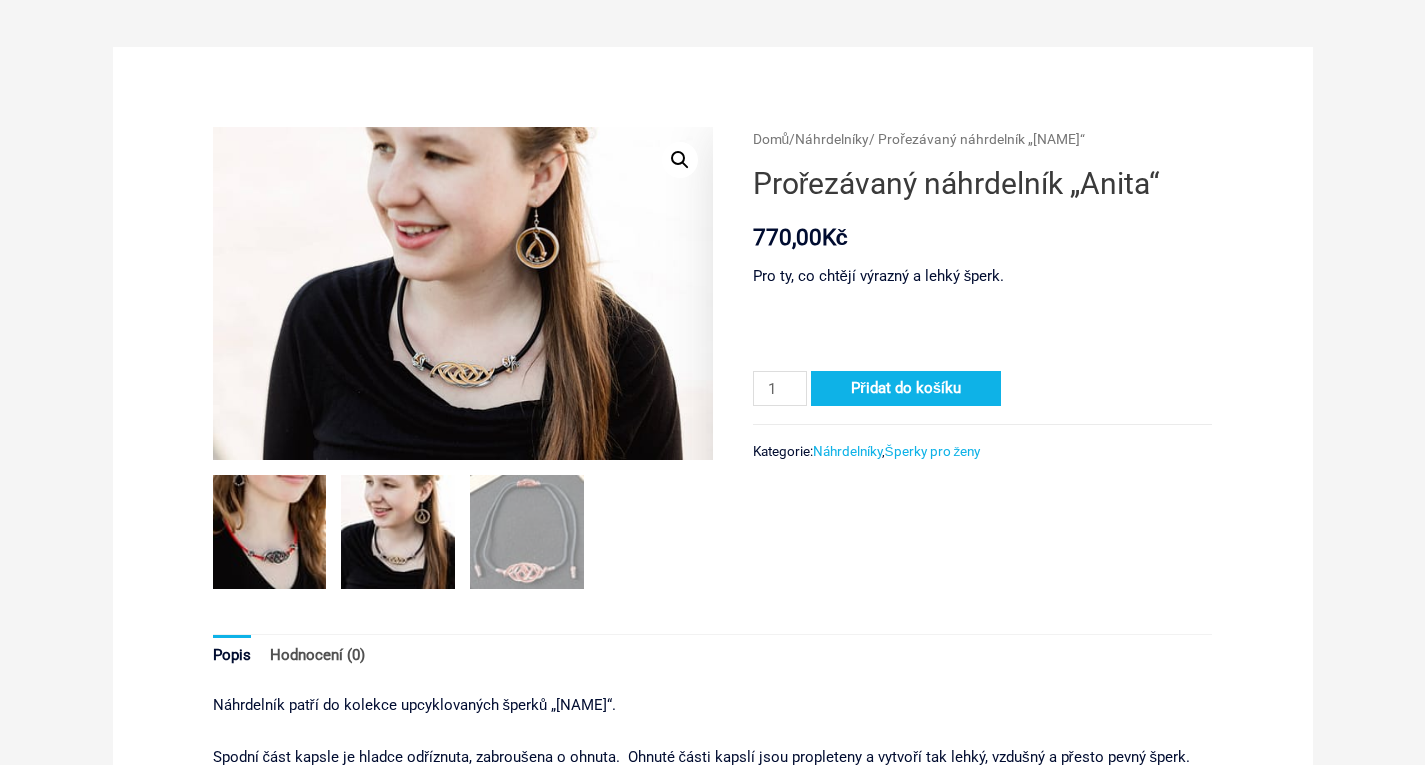 click at bounding box center (270, 532) 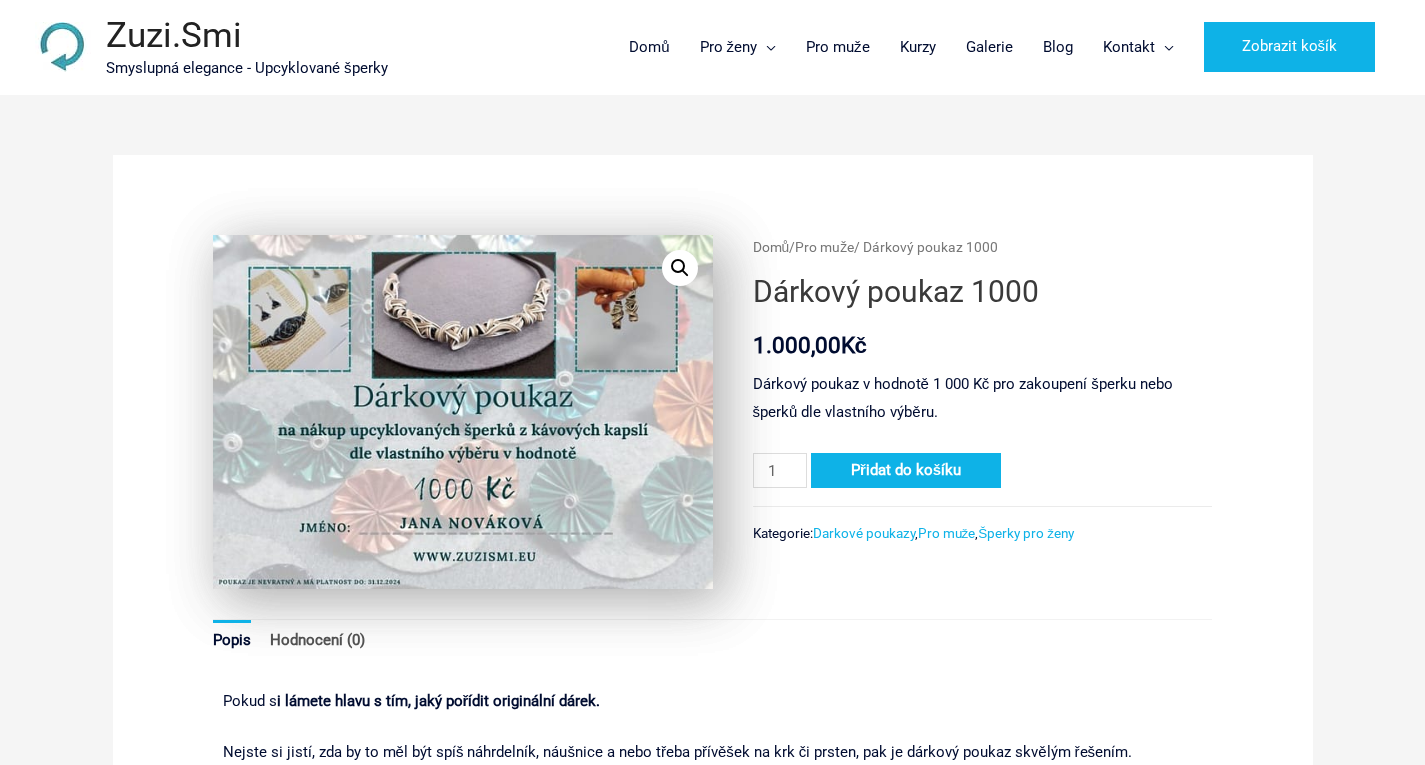 scroll, scrollTop: 0, scrollLeft: 0, axis: both 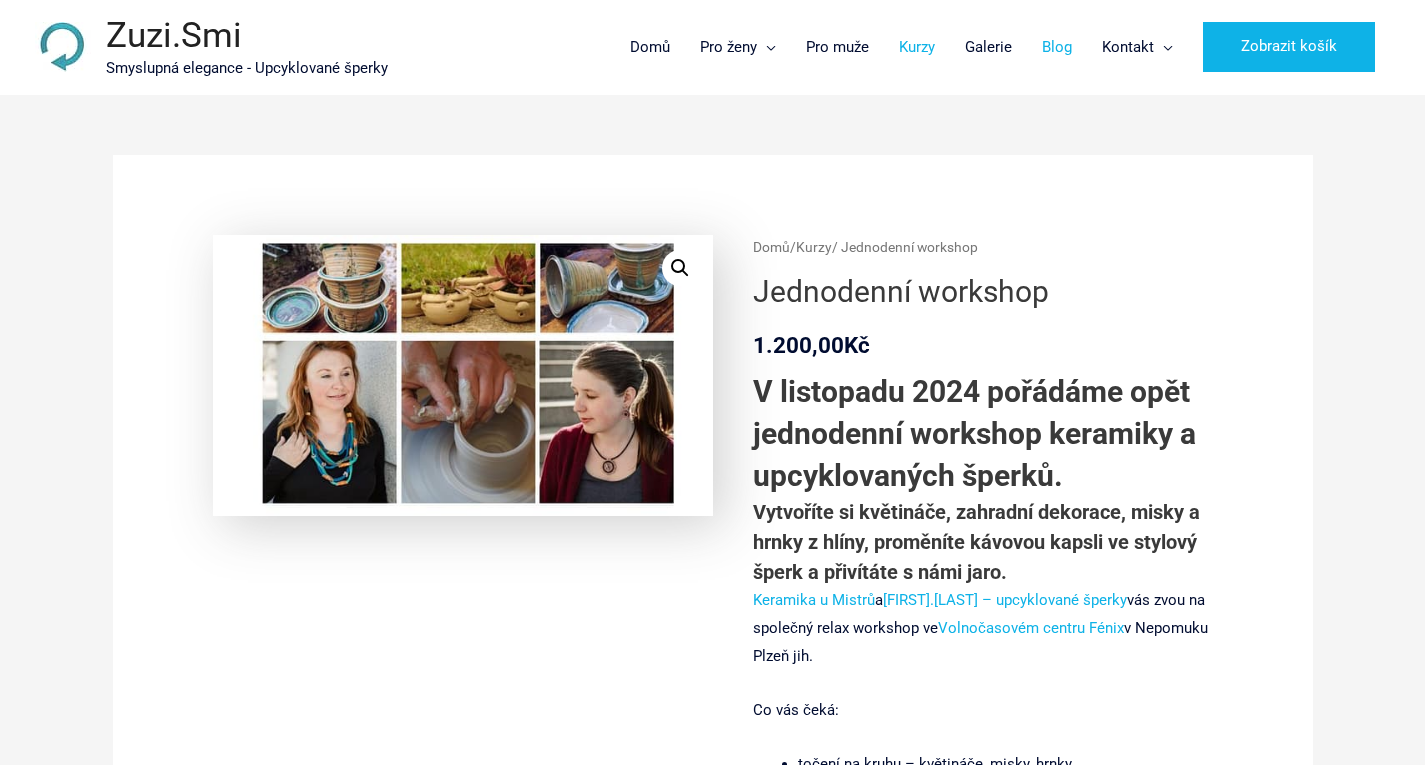 click on "Blog" at bounding box center (1057, 47) 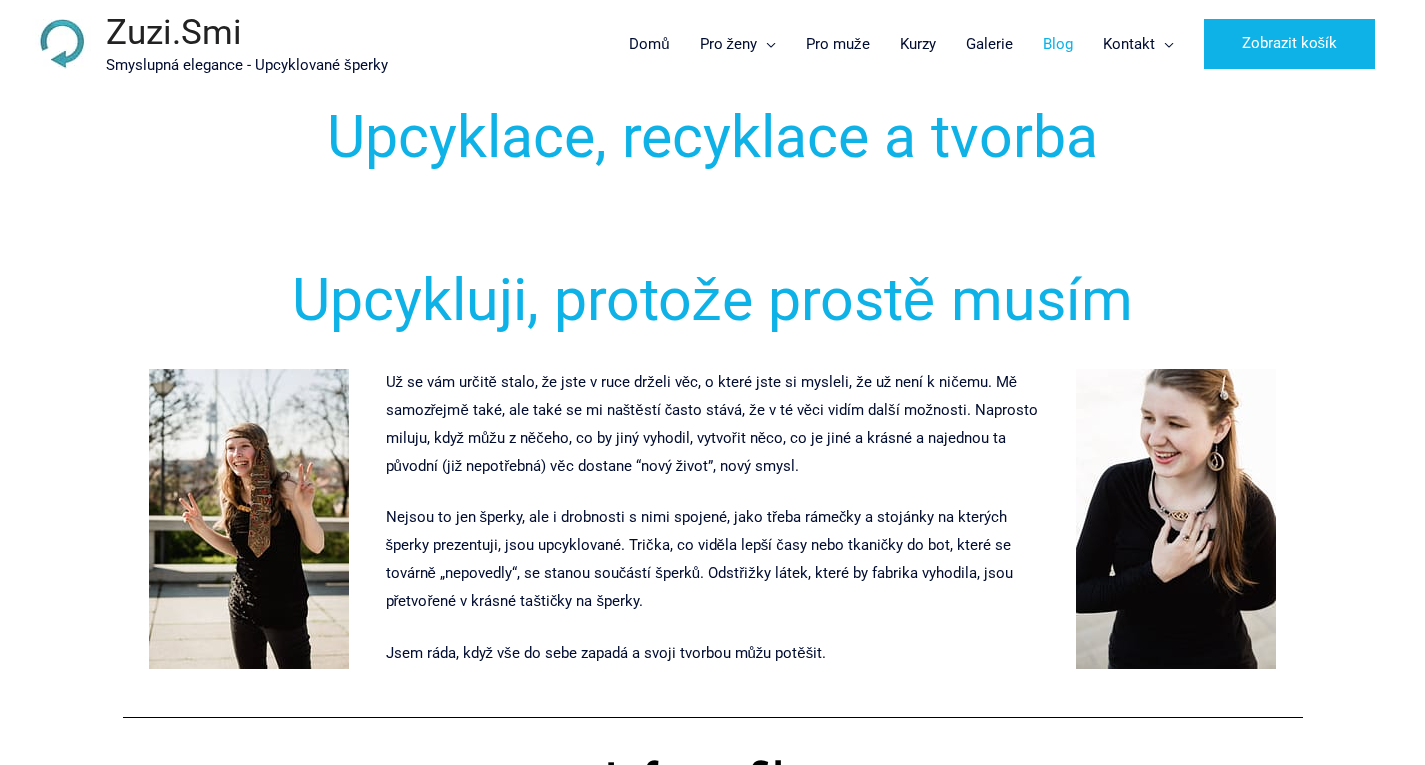 scroll, scrollTop: 0, scrollLeft: 0, axis: both 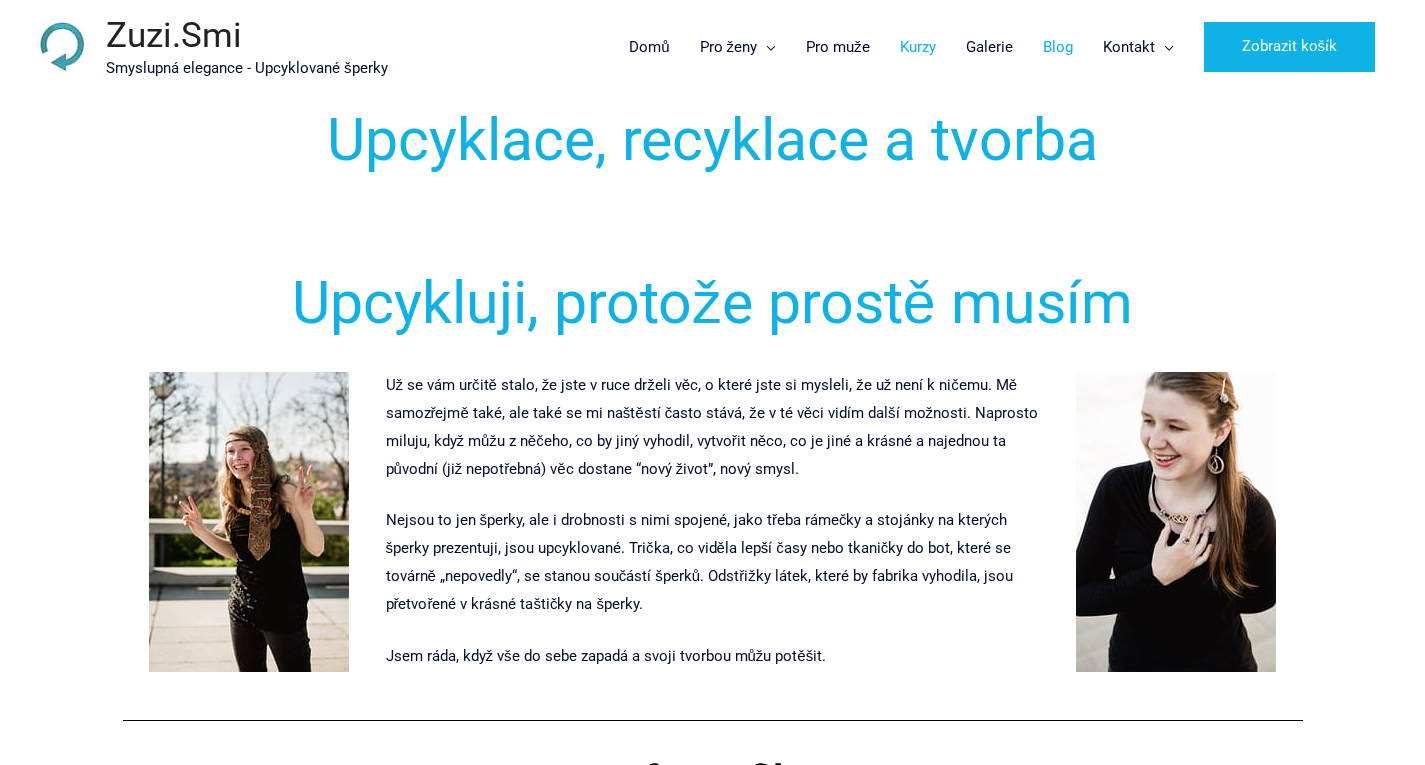 click on "Kurzy" at bounding box center (918, 47) 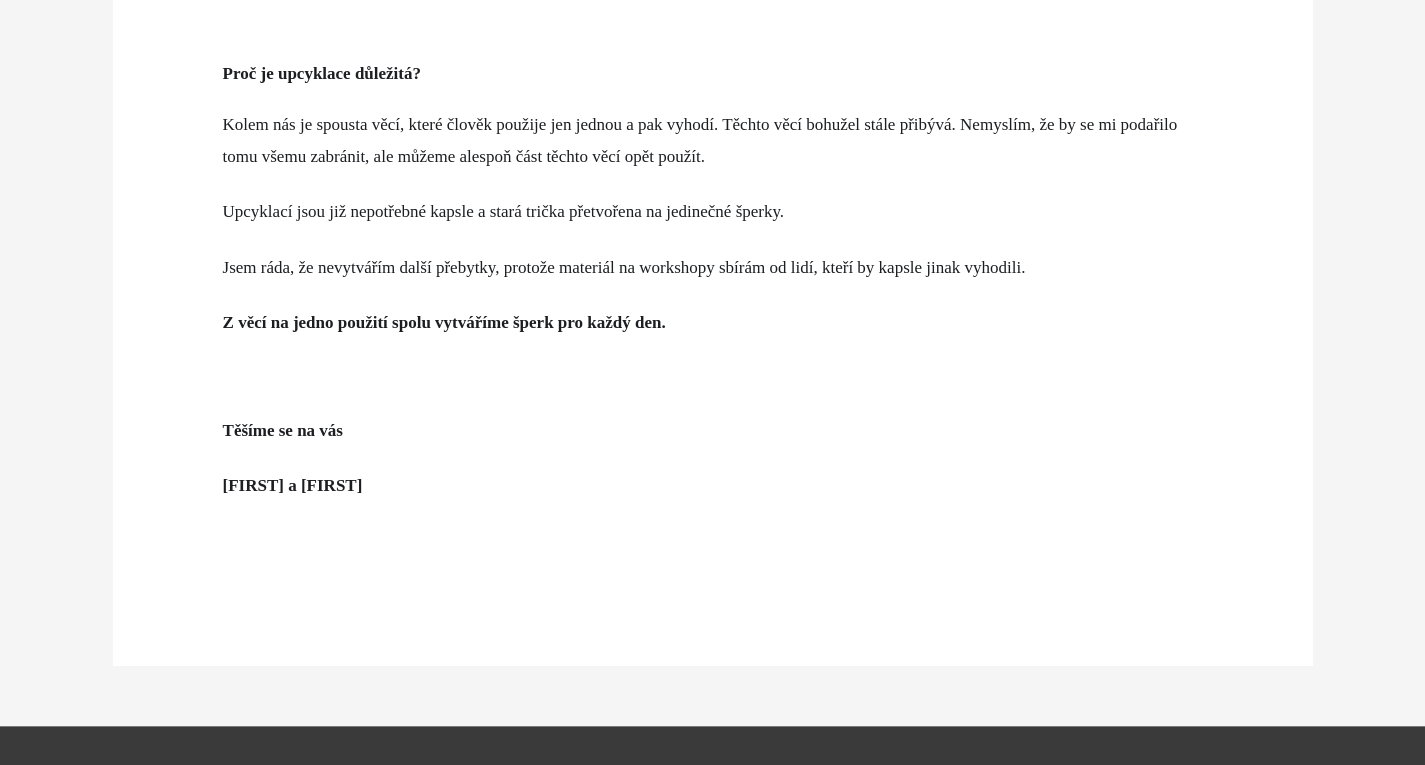 scroll, scrollTop: 2656, scrollLeft: 0, axis: vertical 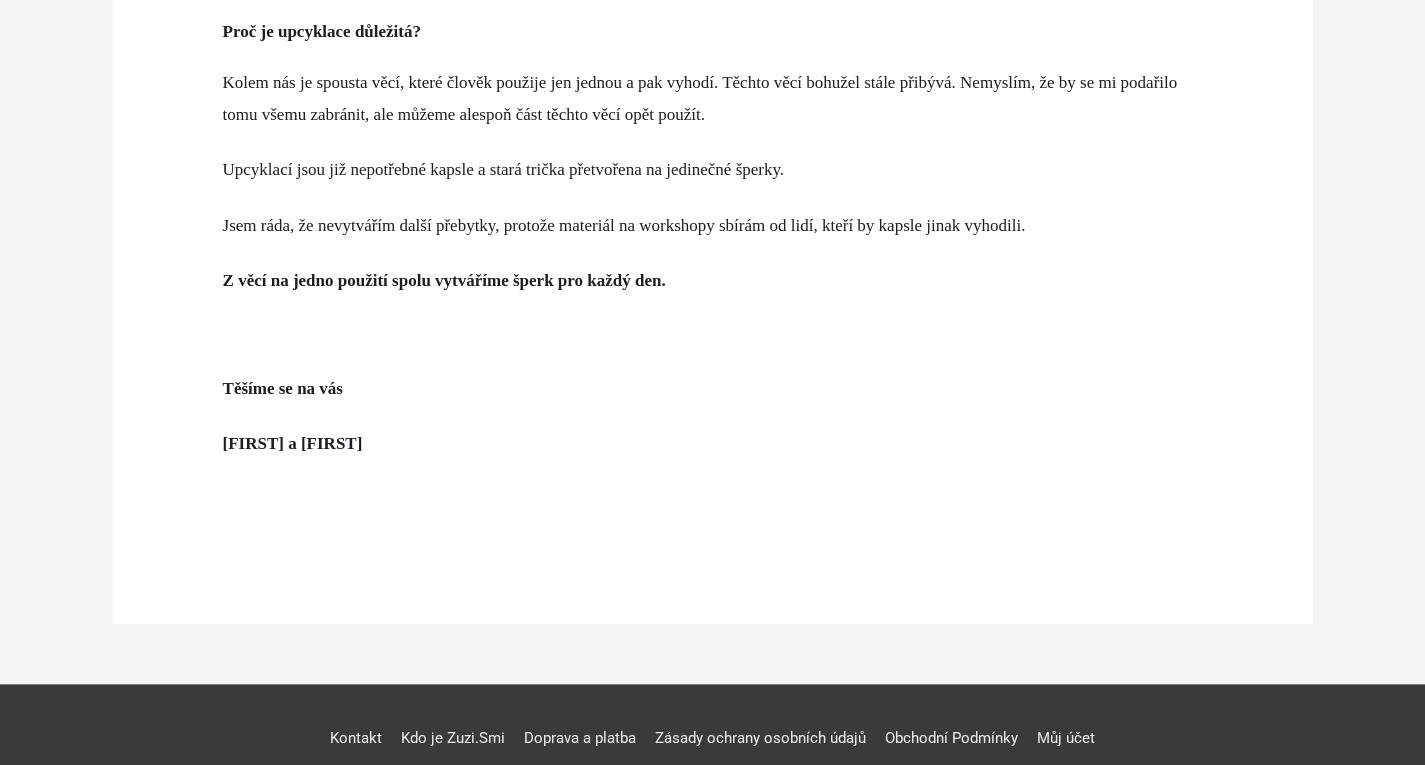 click on "Upcyklací jsou již nepotřebné kapsle a stará trička přetvořena na jedinečné šperky." at bounding box center [713, 170] 